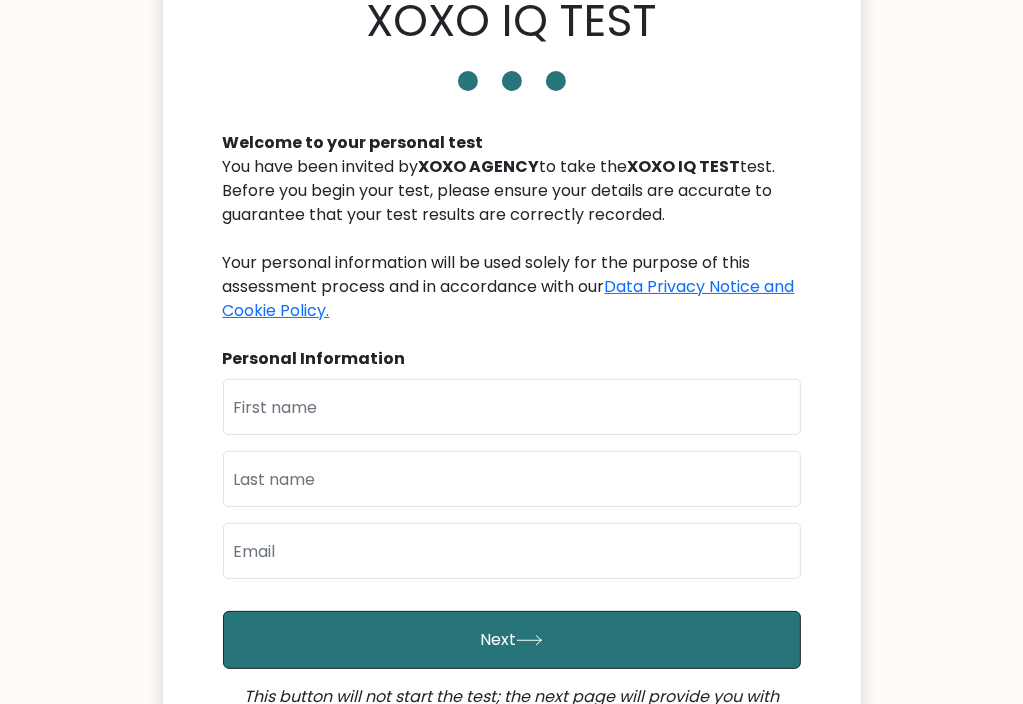 scroll, scrollTop: 0, scrollLeft: 0, axis: both 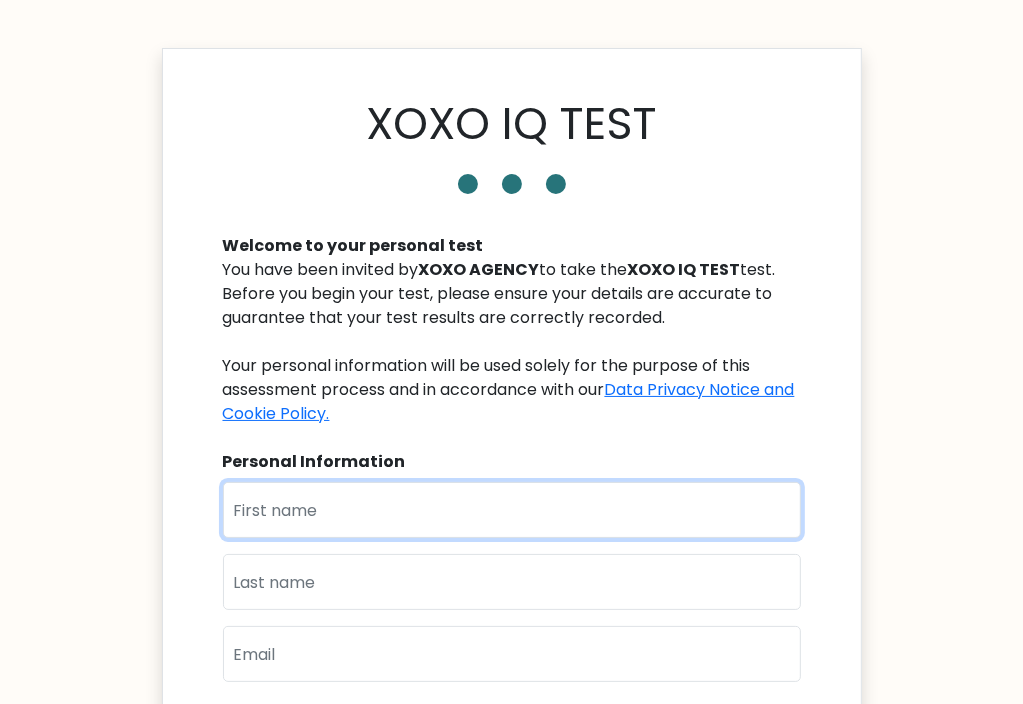 click at bounding box center [512, 510] 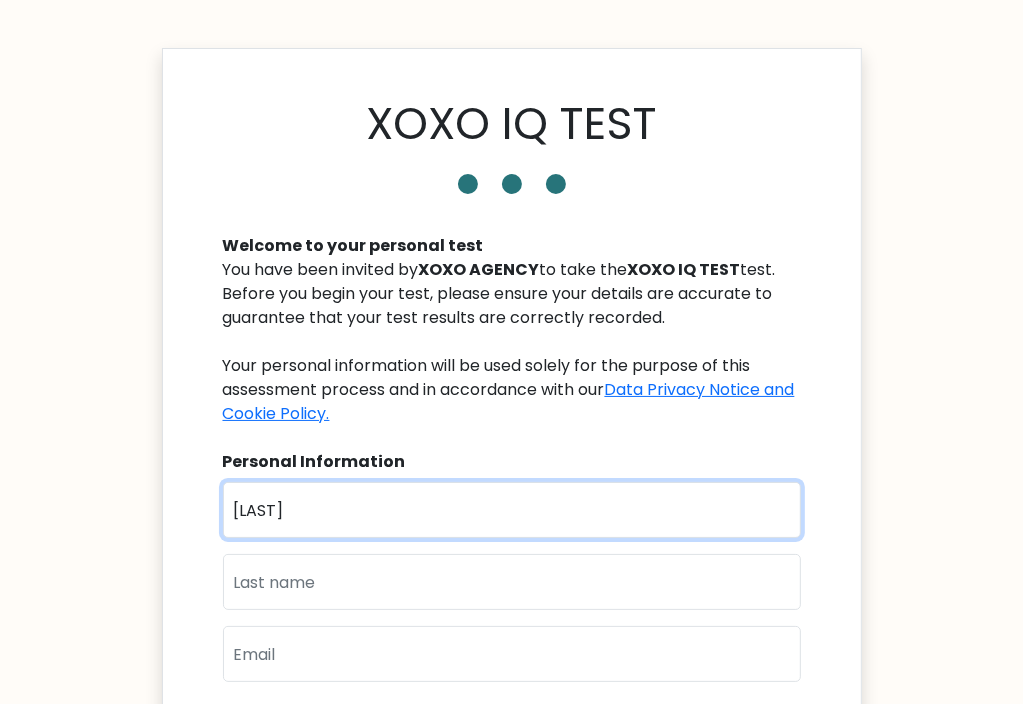 type on "Chimuanya" 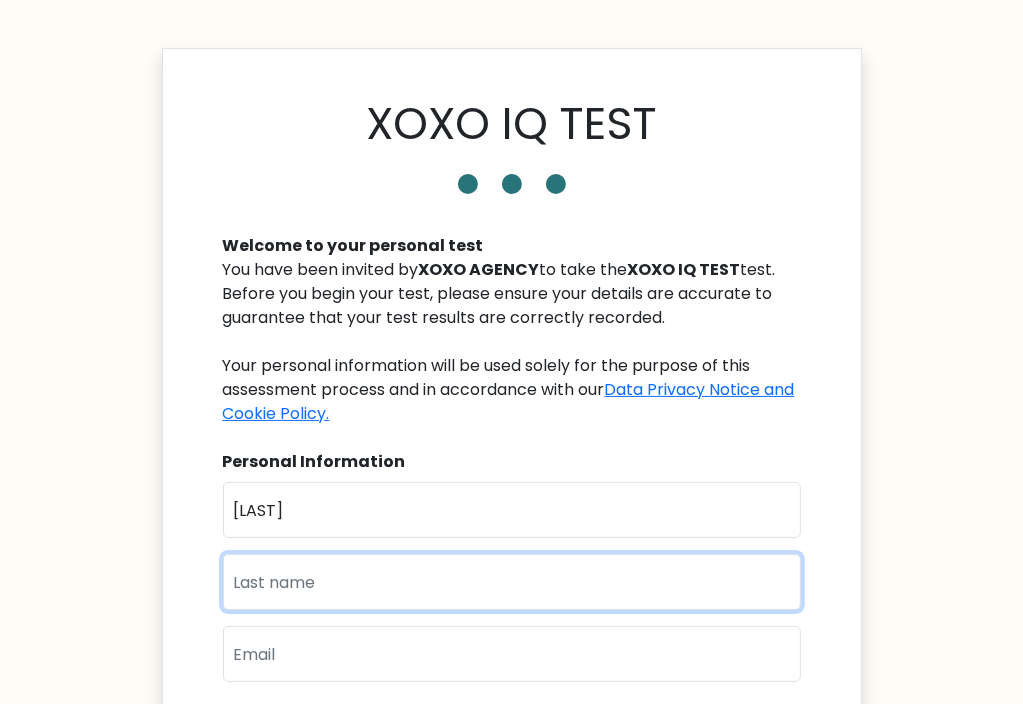click at bounding box center [512, 582] 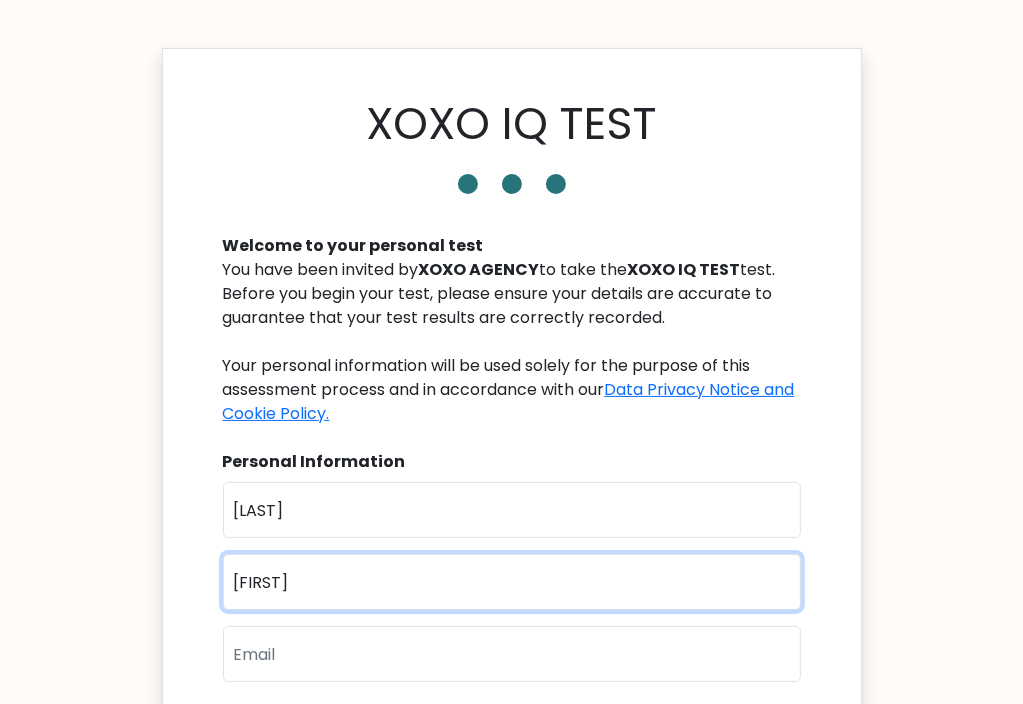 type on "Justice" 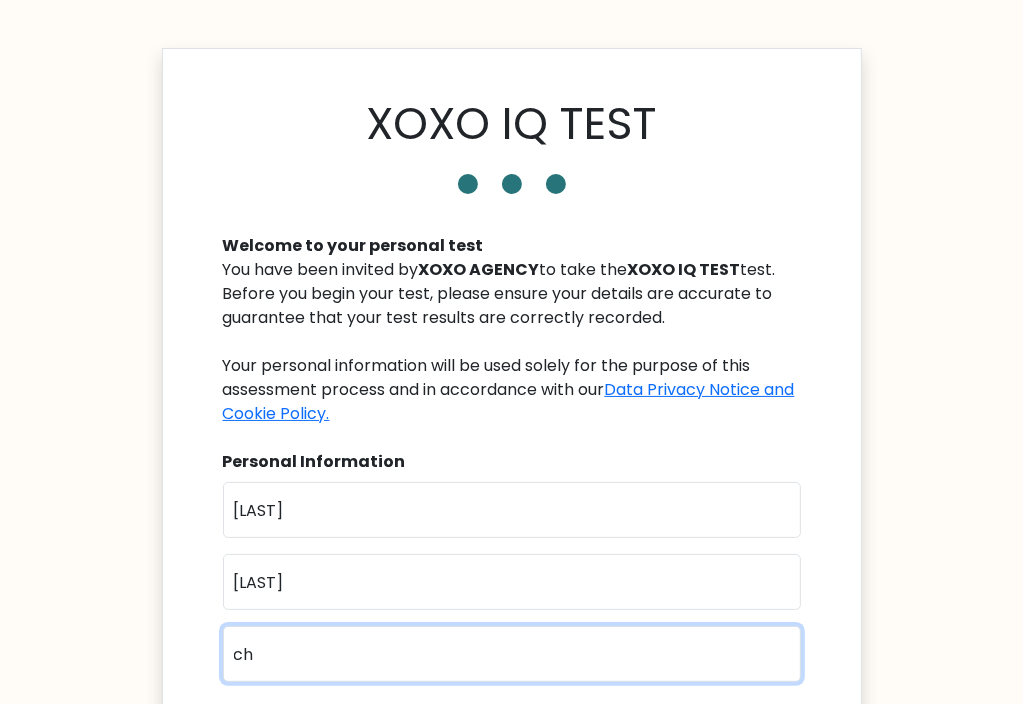 type on "chimuanyajustice@gmail.com" 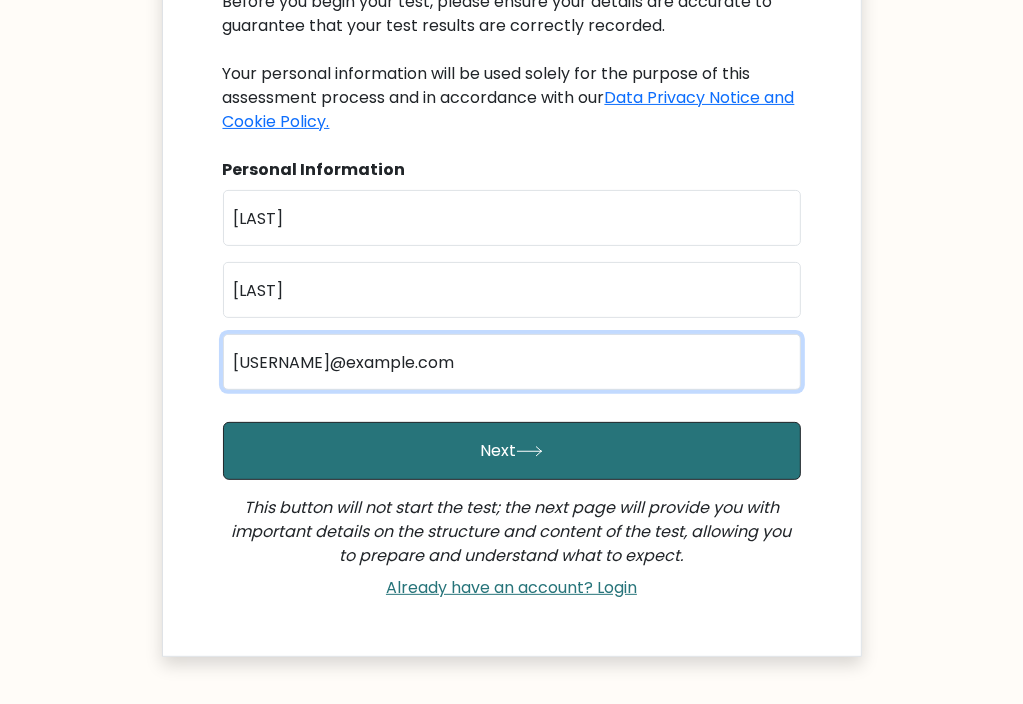 scroll, scrollTop: 300, scrollLeft: 0, axis: vertical 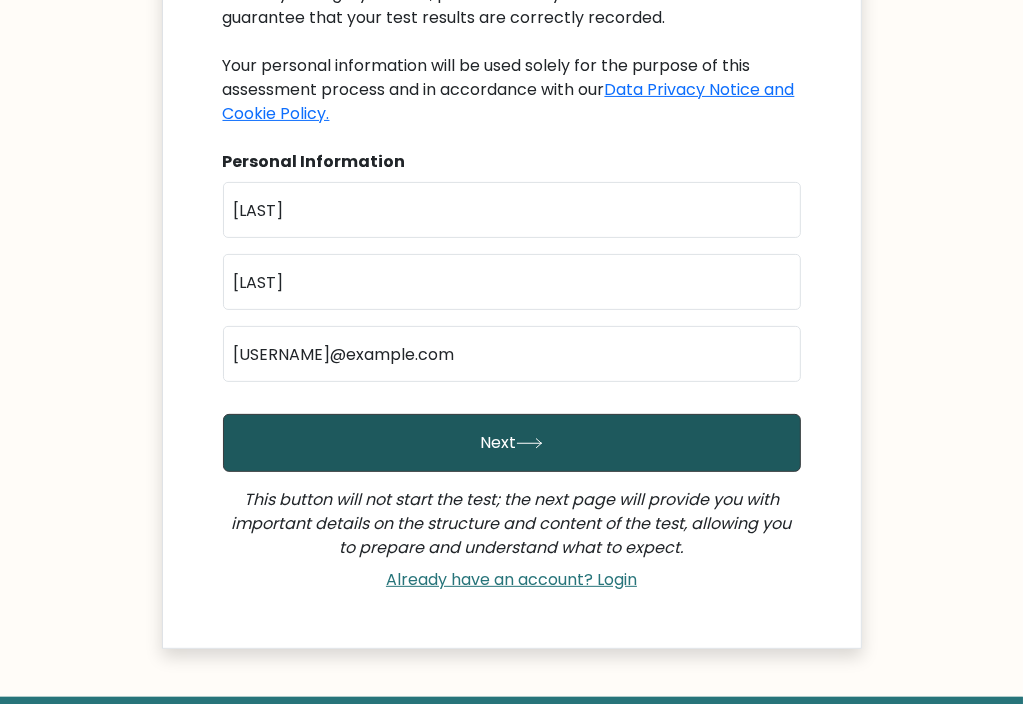 click on "Next" at bounding box center (512, 443) 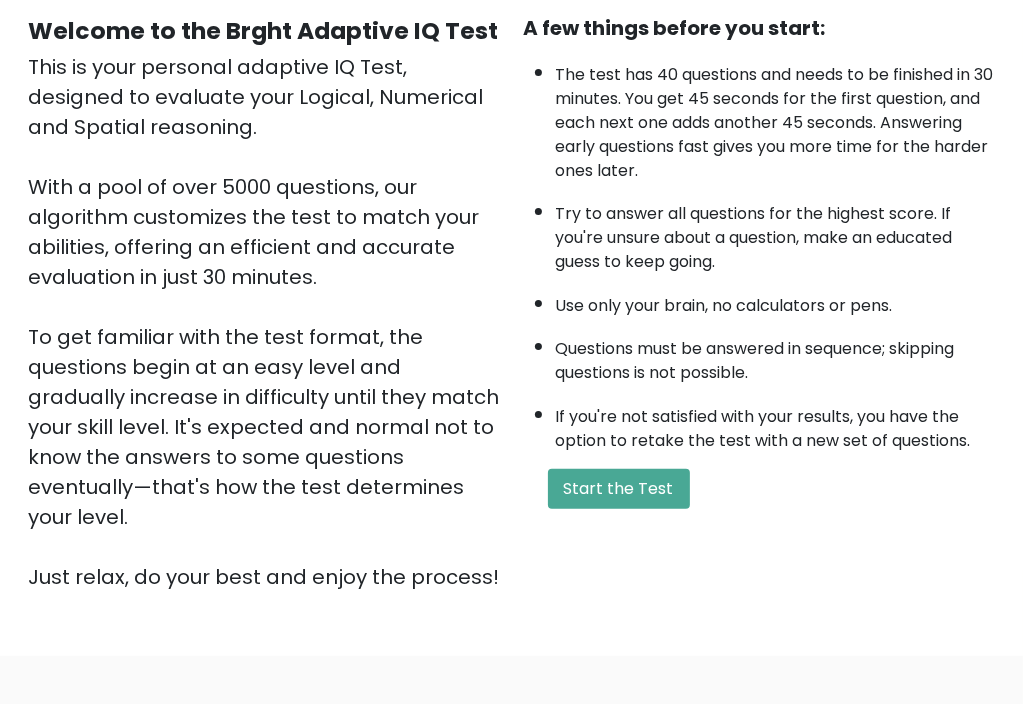scroll, scrollTop: 200, scrollLeft: 0, axis: vertical 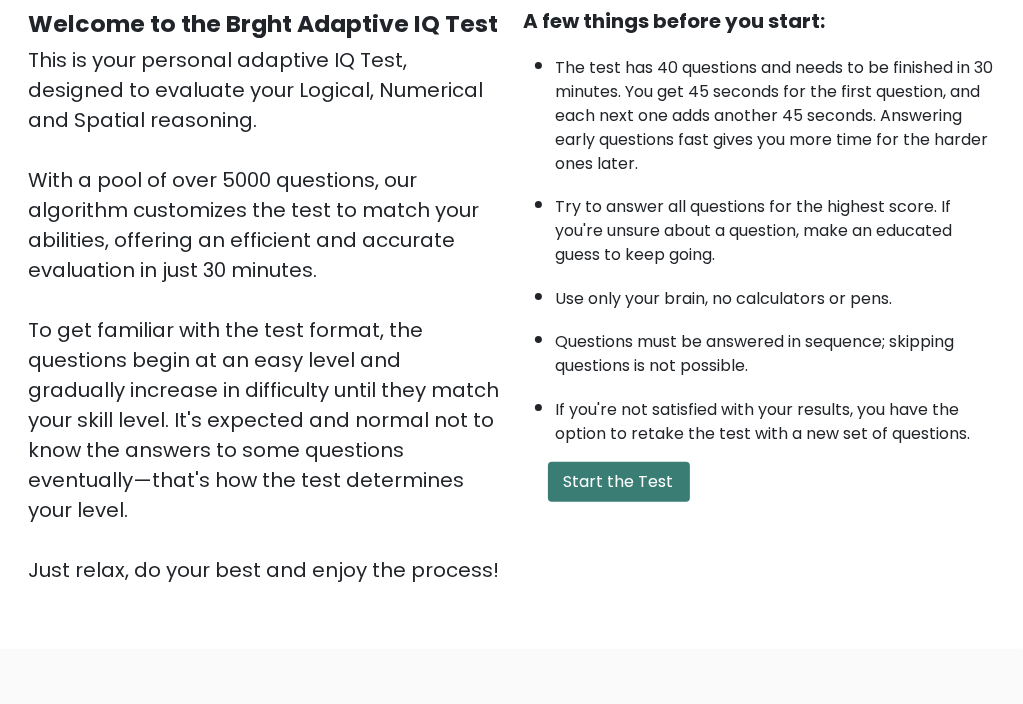 click on "Start the Test" at bounding box center [619, 482] 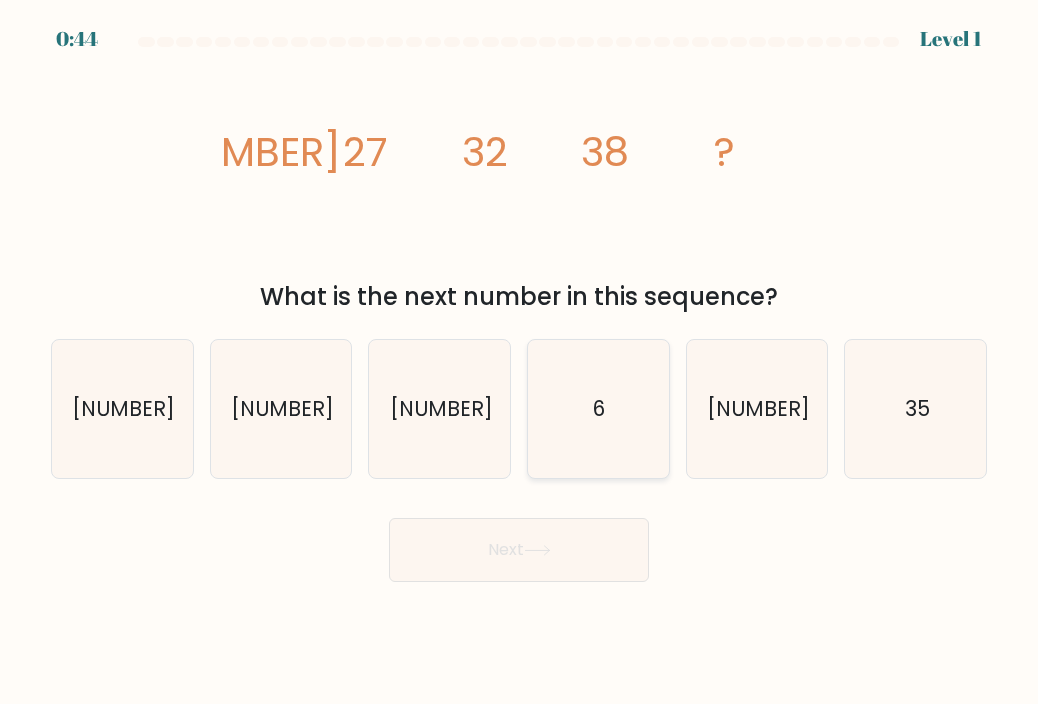 scroll, scrollTop: 0, scrollLeft: 0, axis: both 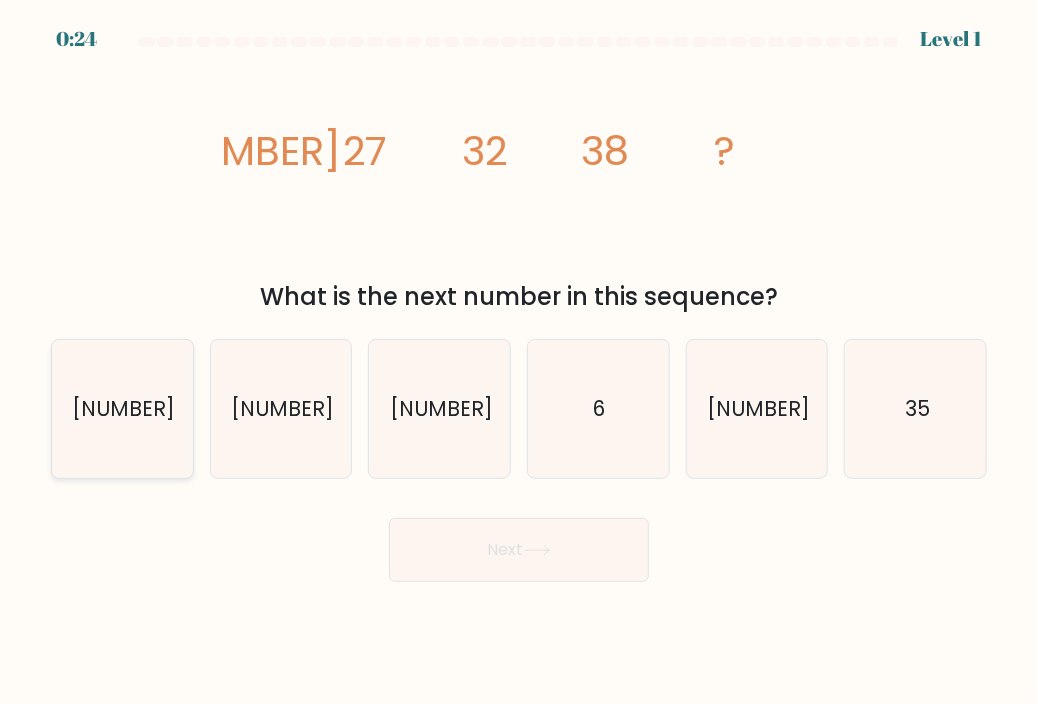 drag, startPoint x: 192, startPoint y: 439, endPoint x: 169, endPoint y: 439, distance: 23 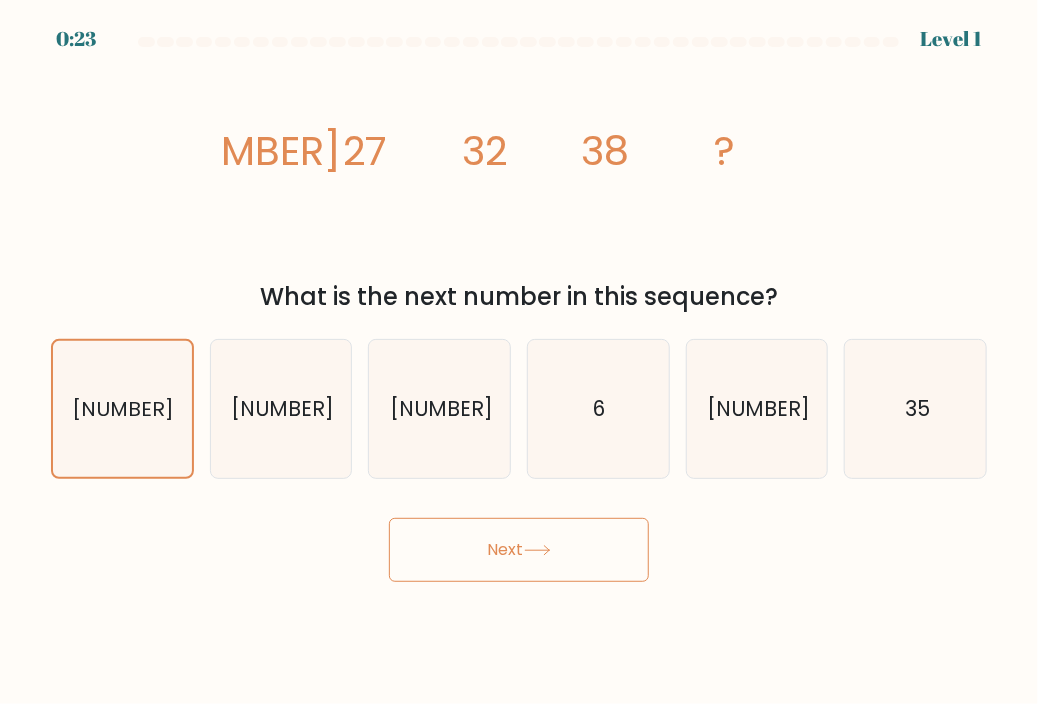 drag, startPoint x: 480, startPoint y: 543, endPoint x: 480, endPoint y: 554, distance: 11 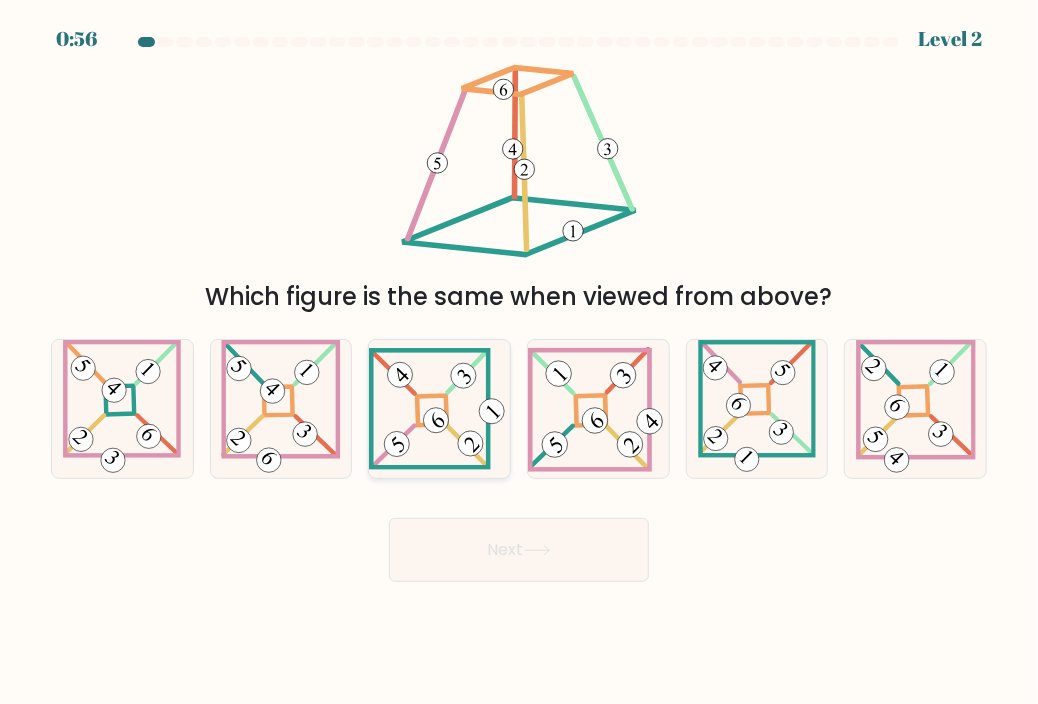 click 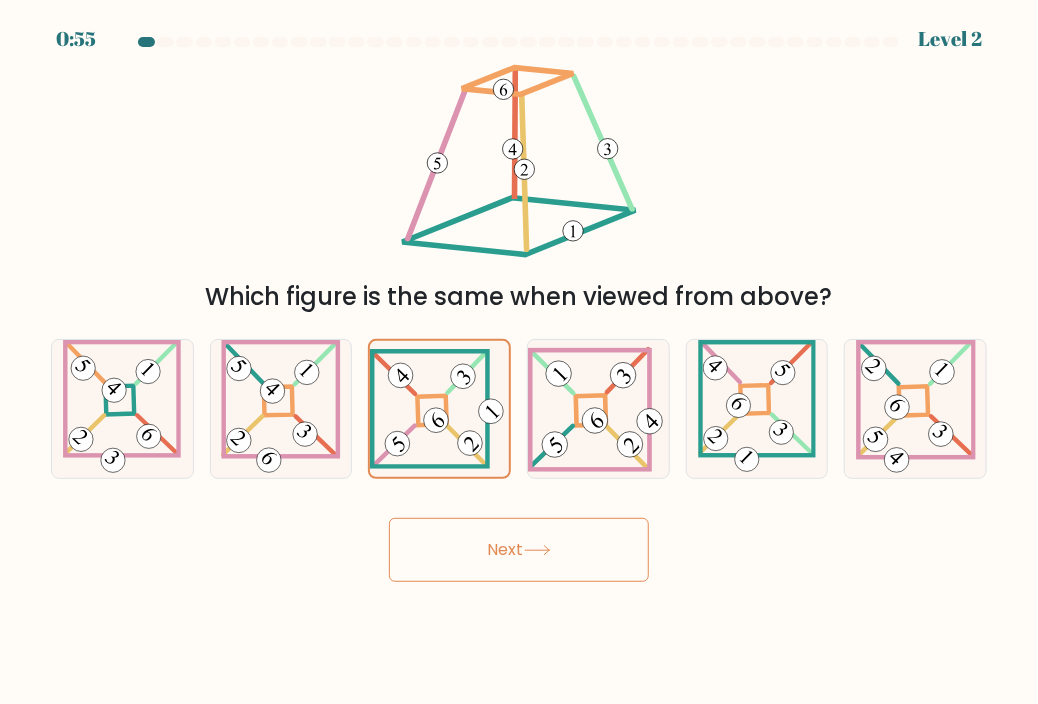 click on "Next" at bounding box center (519, 550) 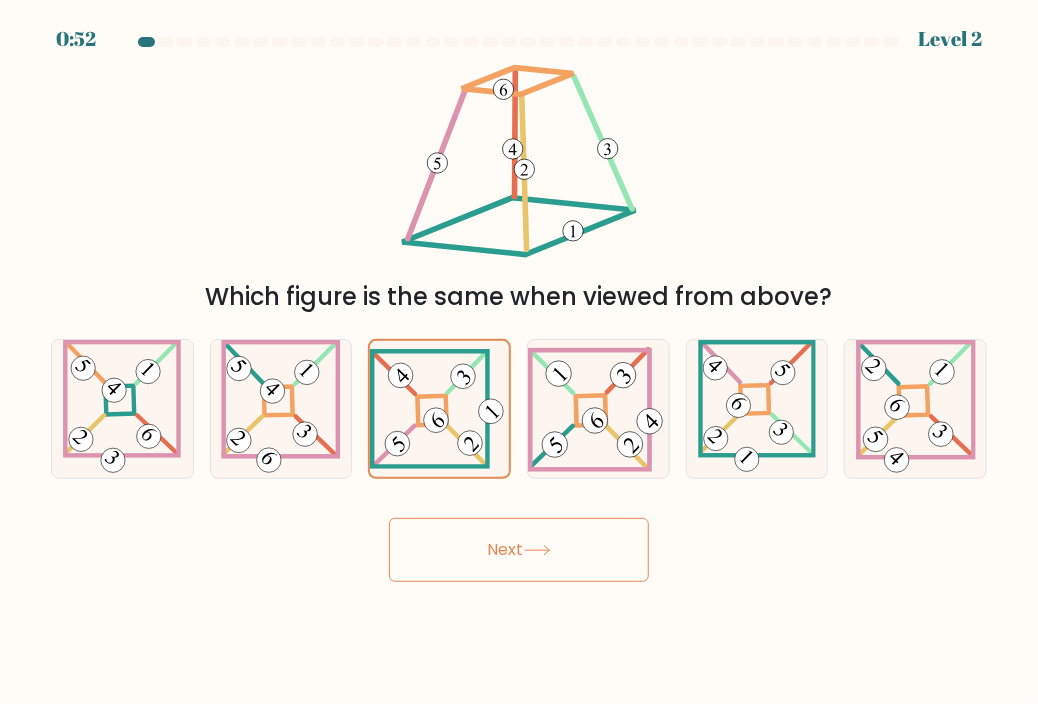 click on "Next" at bounding box center [519, 550] 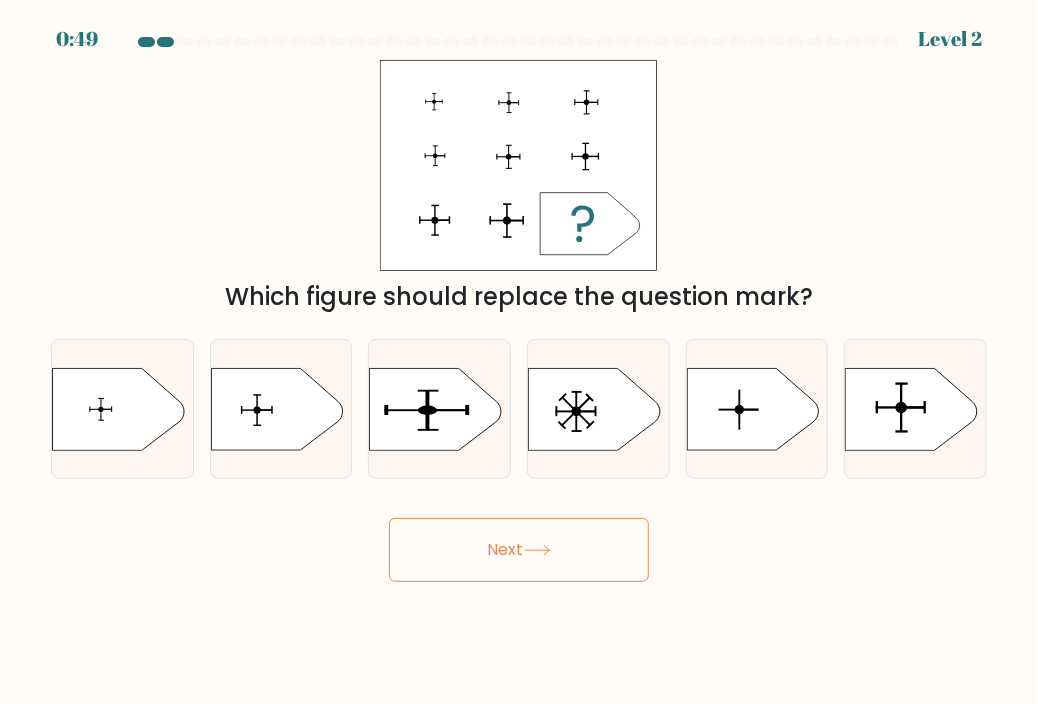 click on "Next" at bounding box center [519, 550] 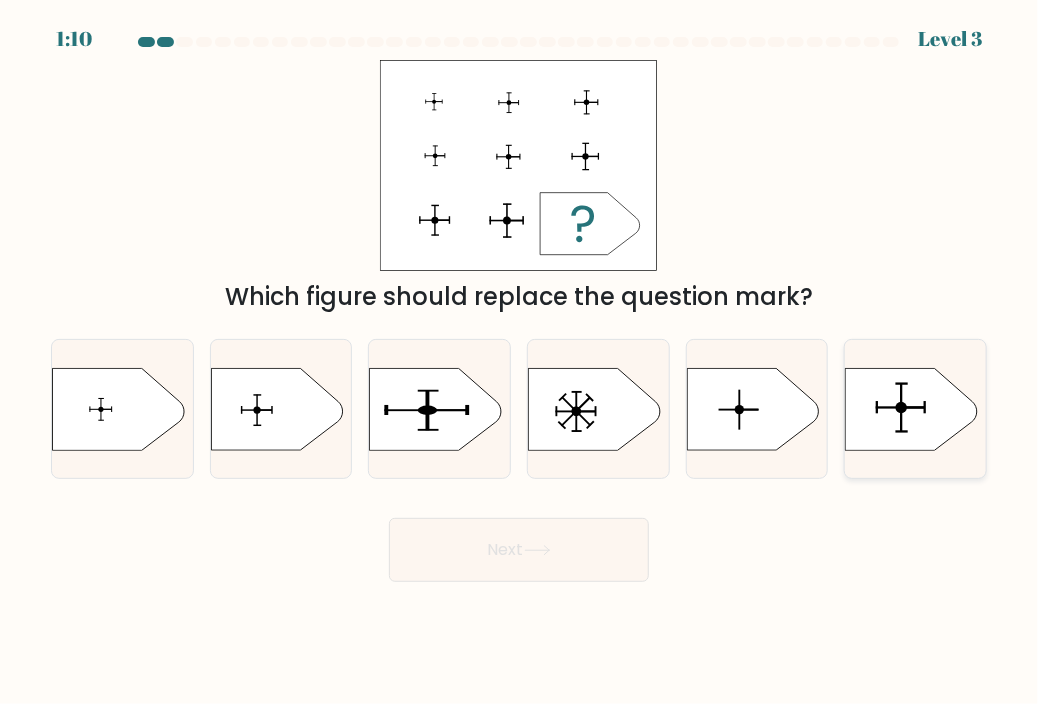 click 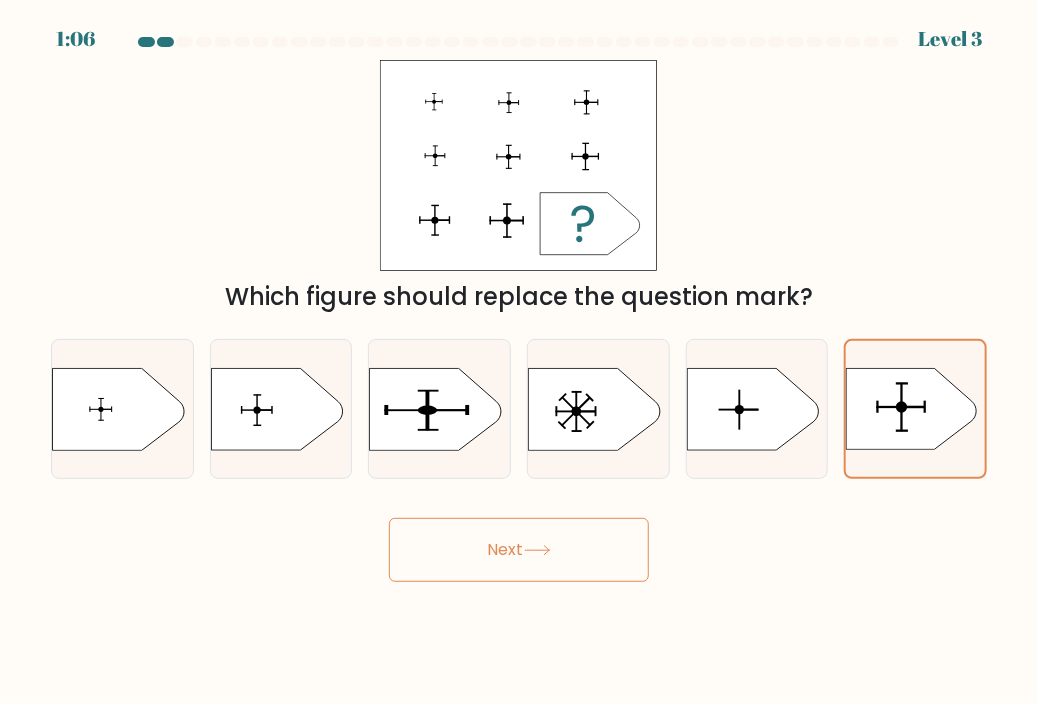 click on "Next" at bounding box center (519, 550) 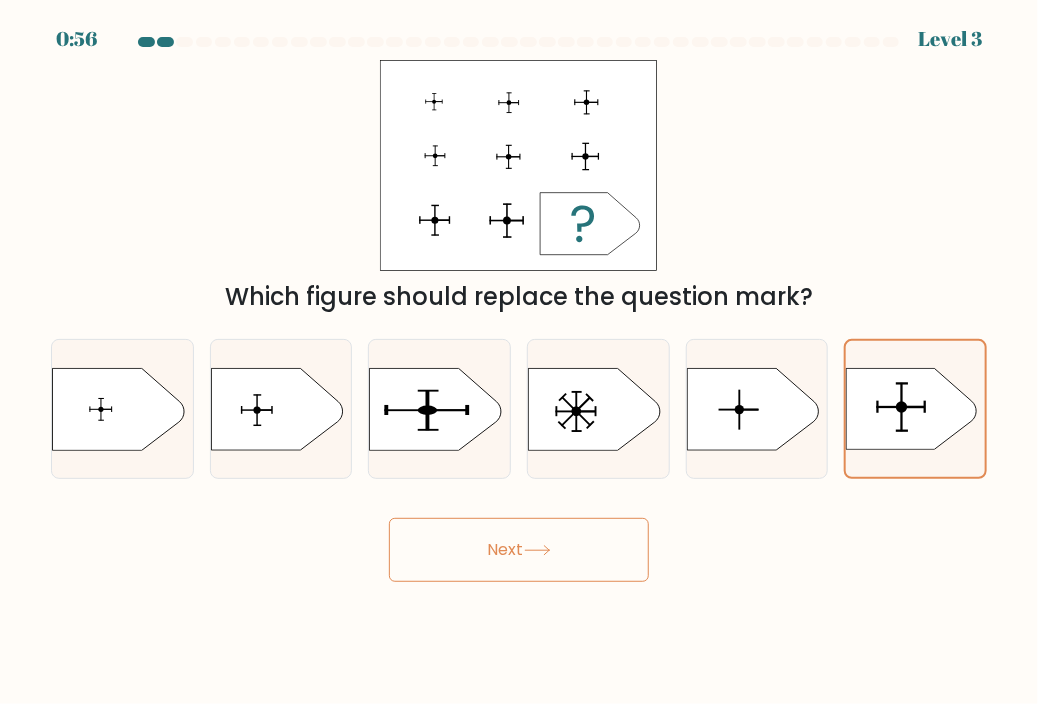 click on "Next" at bounding box center (519, 550) 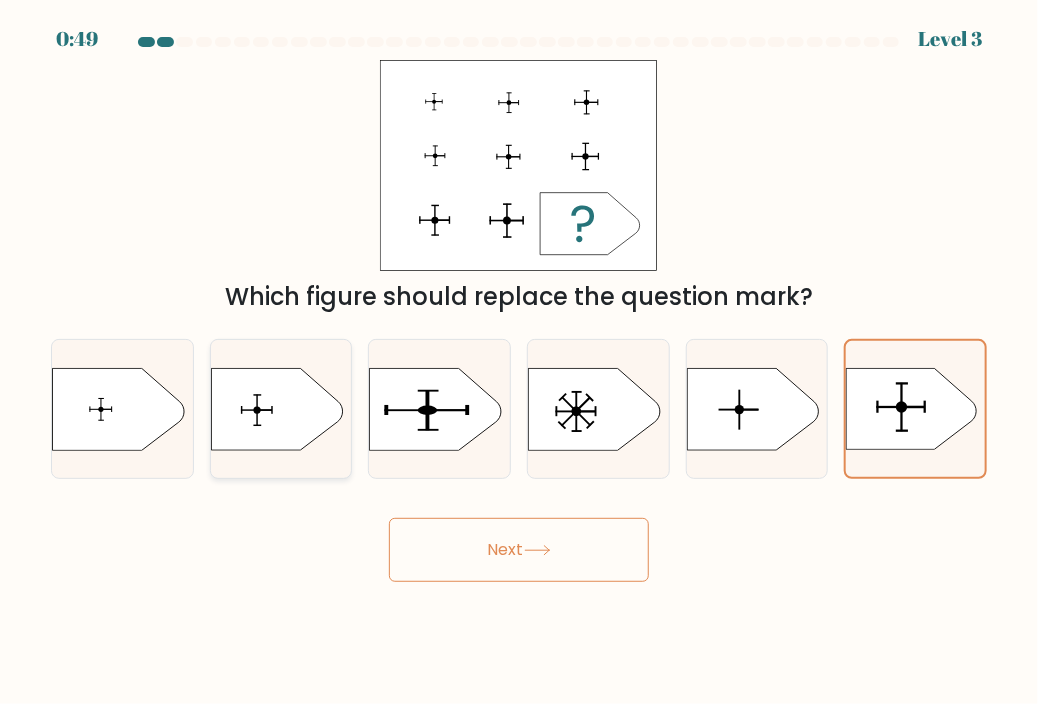 click 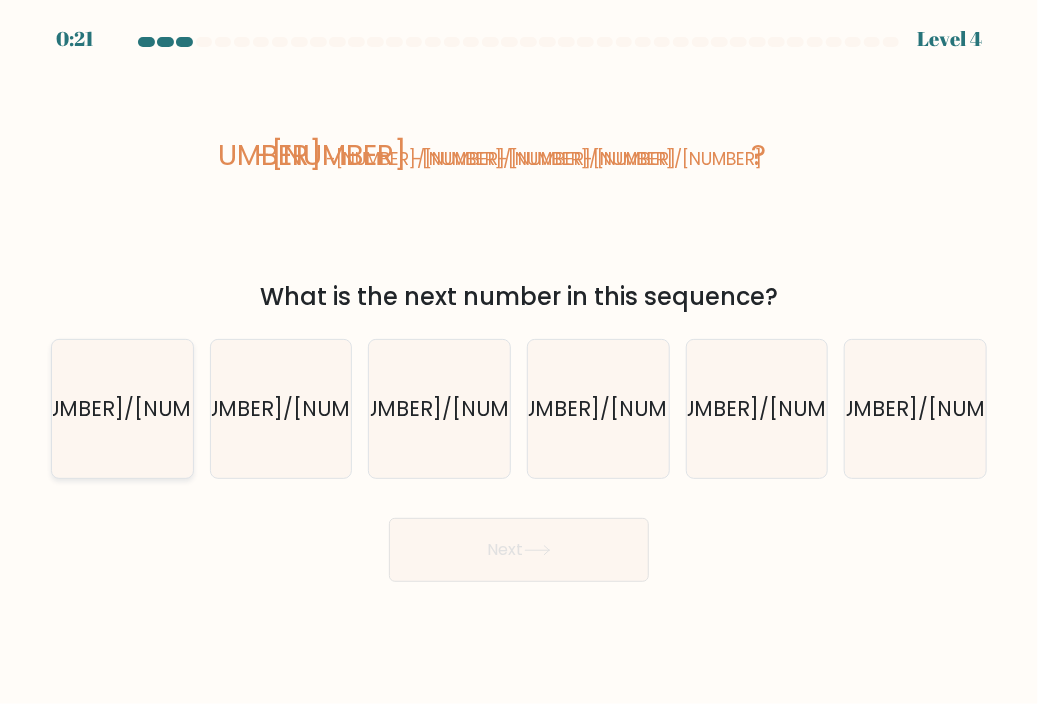 click on "-7/6400" 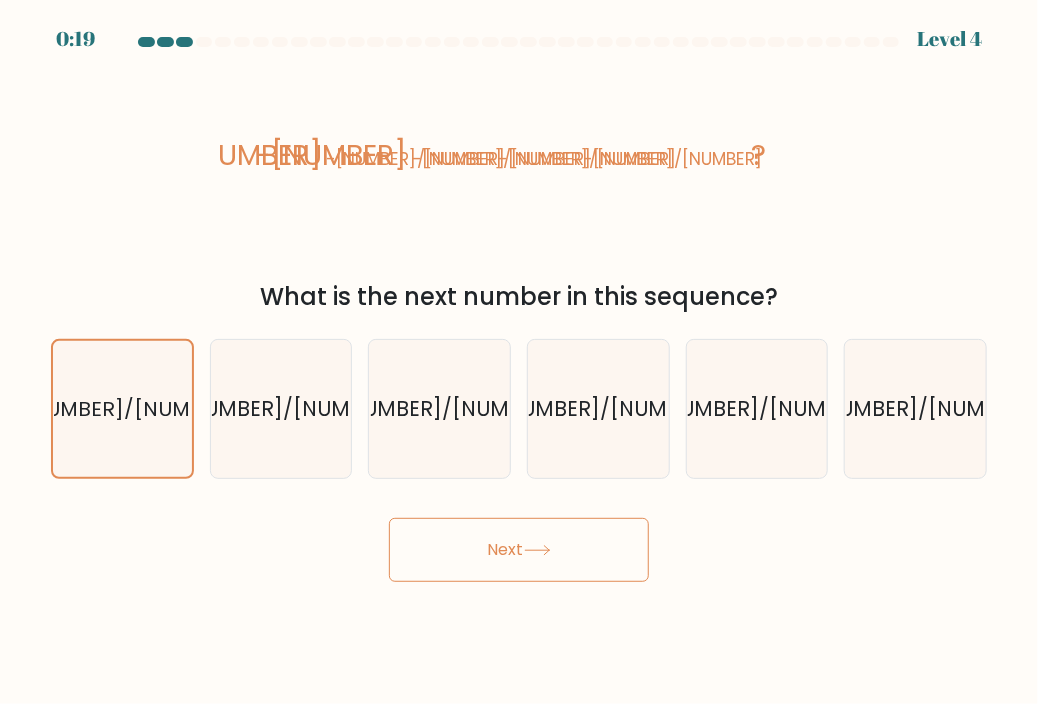 click on "Next" at bounding box center [519, 550] 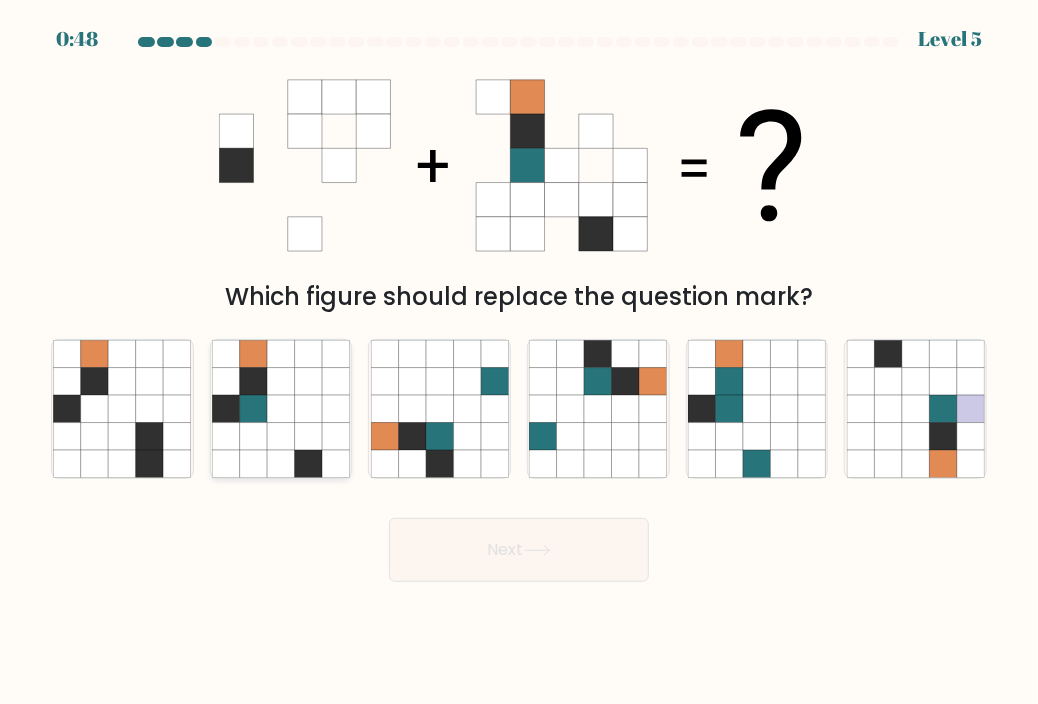 click 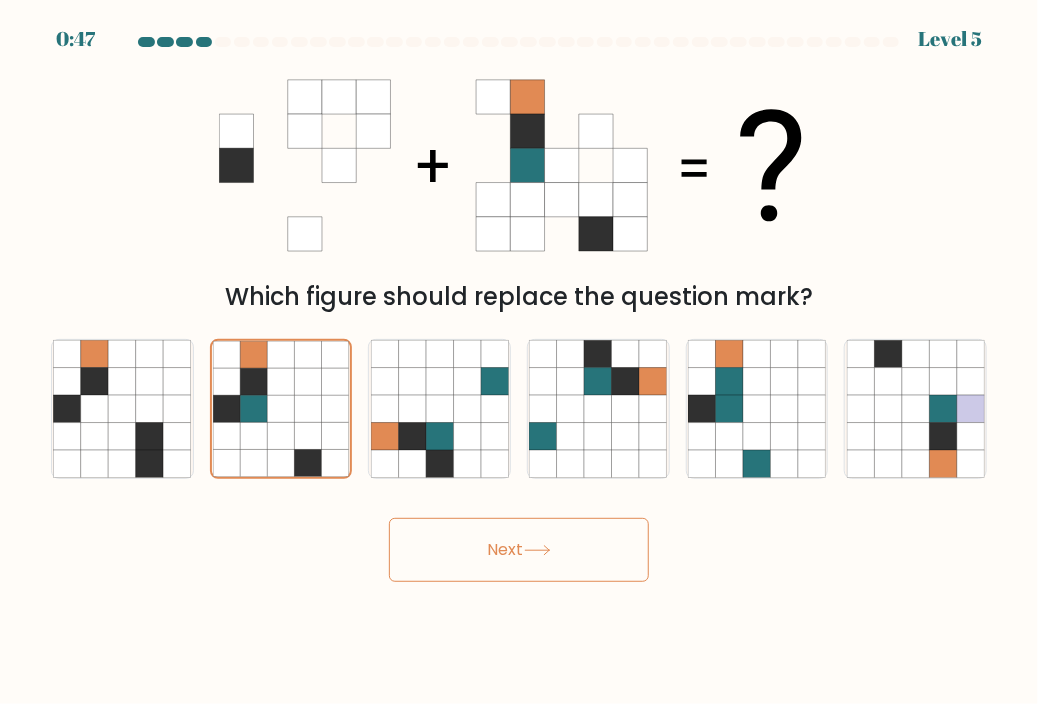 click on "Next" at bounding box center (519, 550) 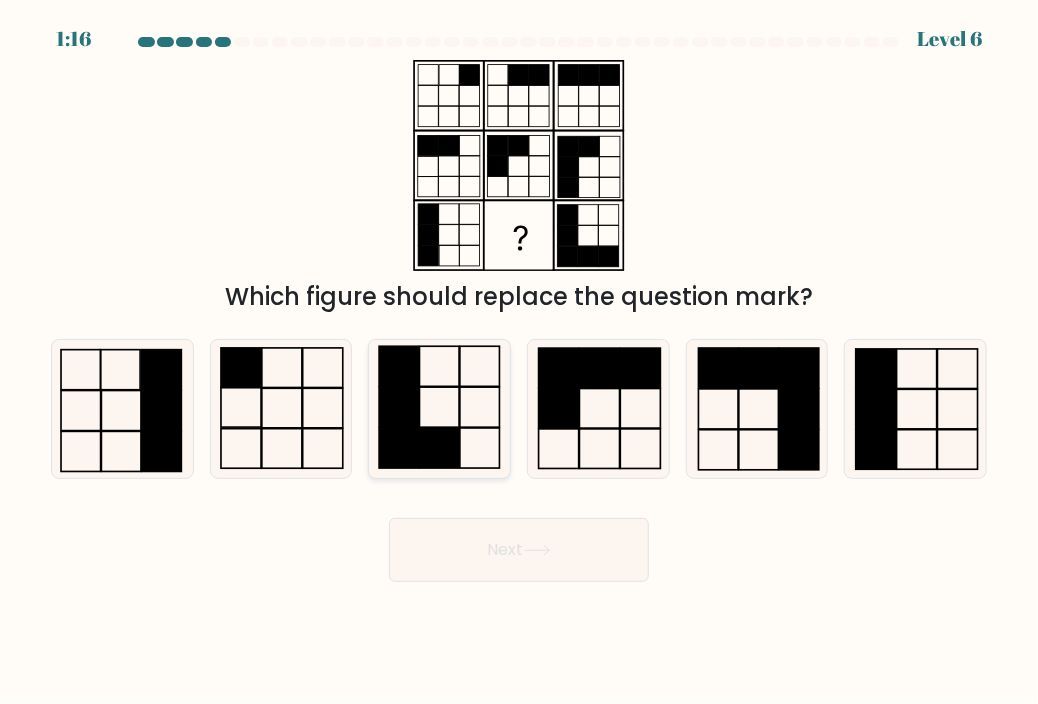 click 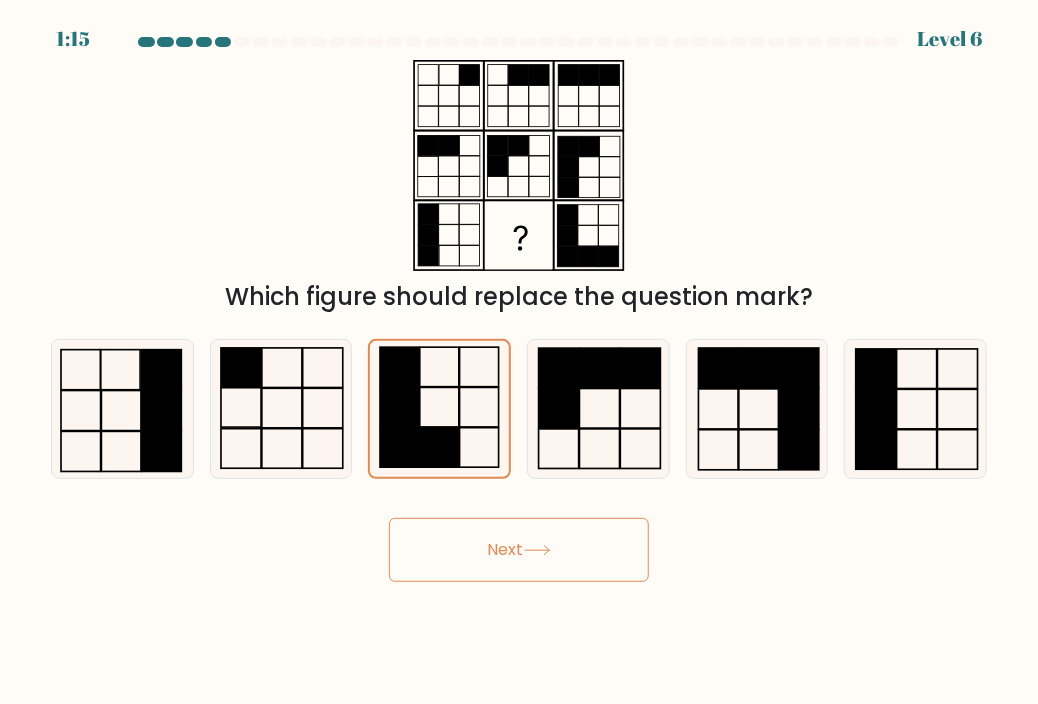 click on "Next" at bounding box center (519, 550) 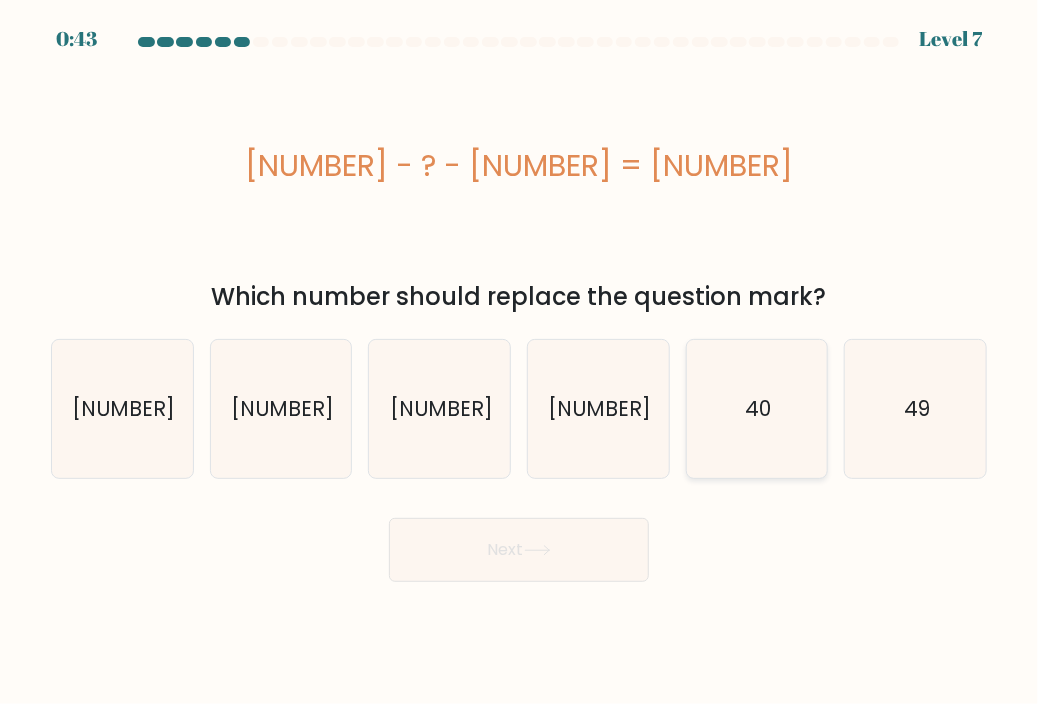 click on "40" 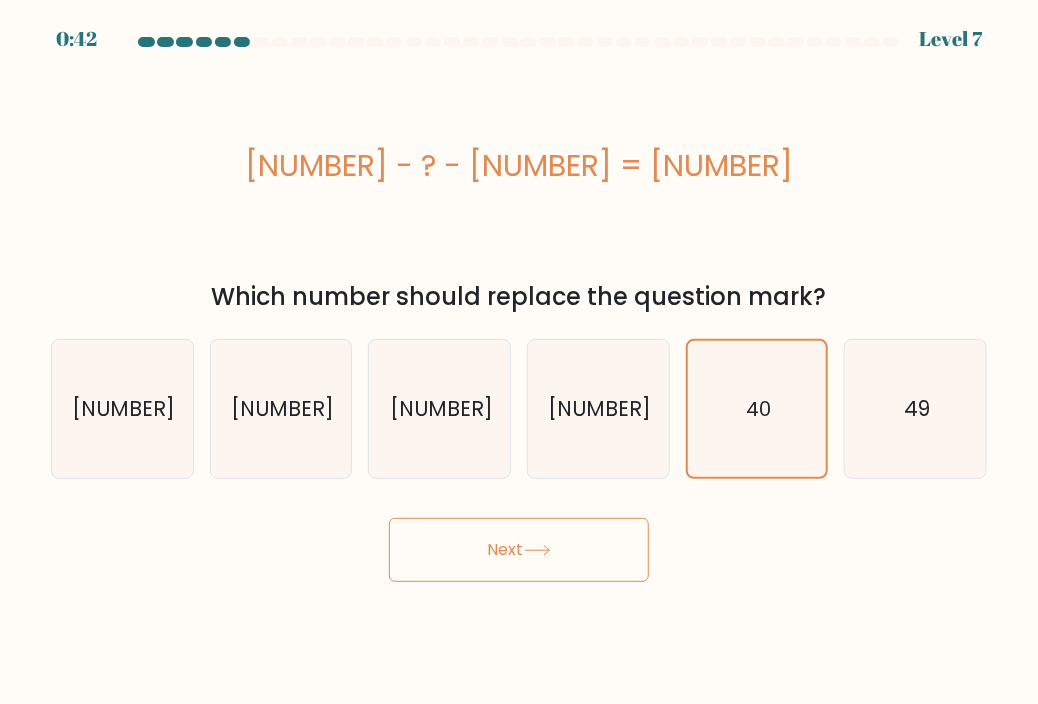click on "Next" at bounding box center (519, 550) 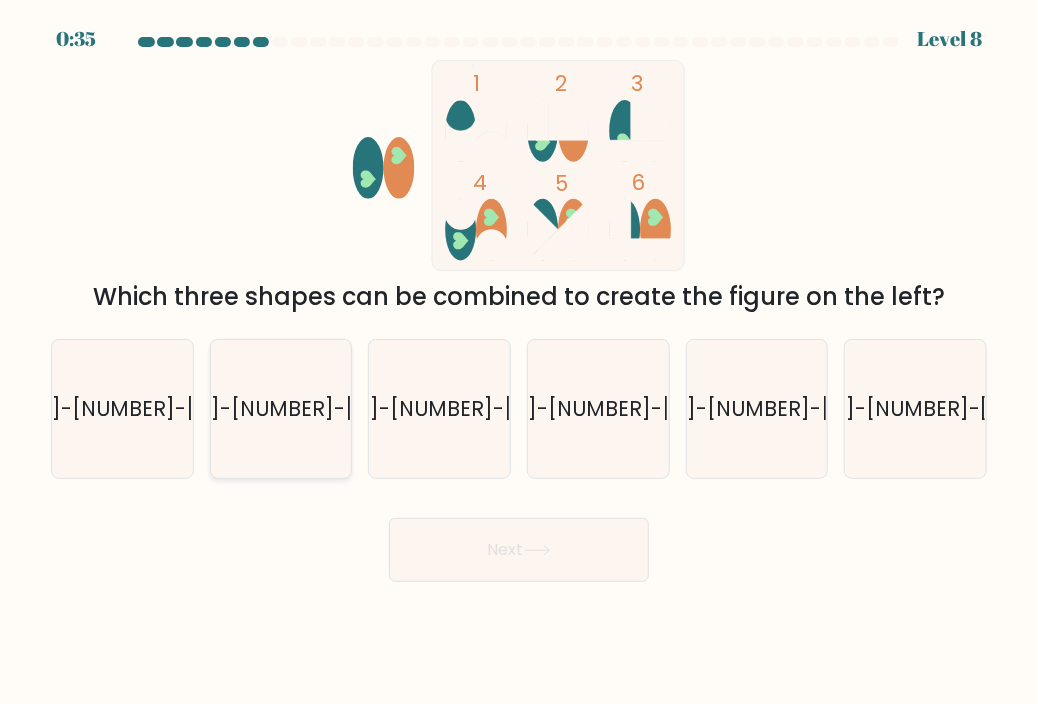 click on "2-3-6" 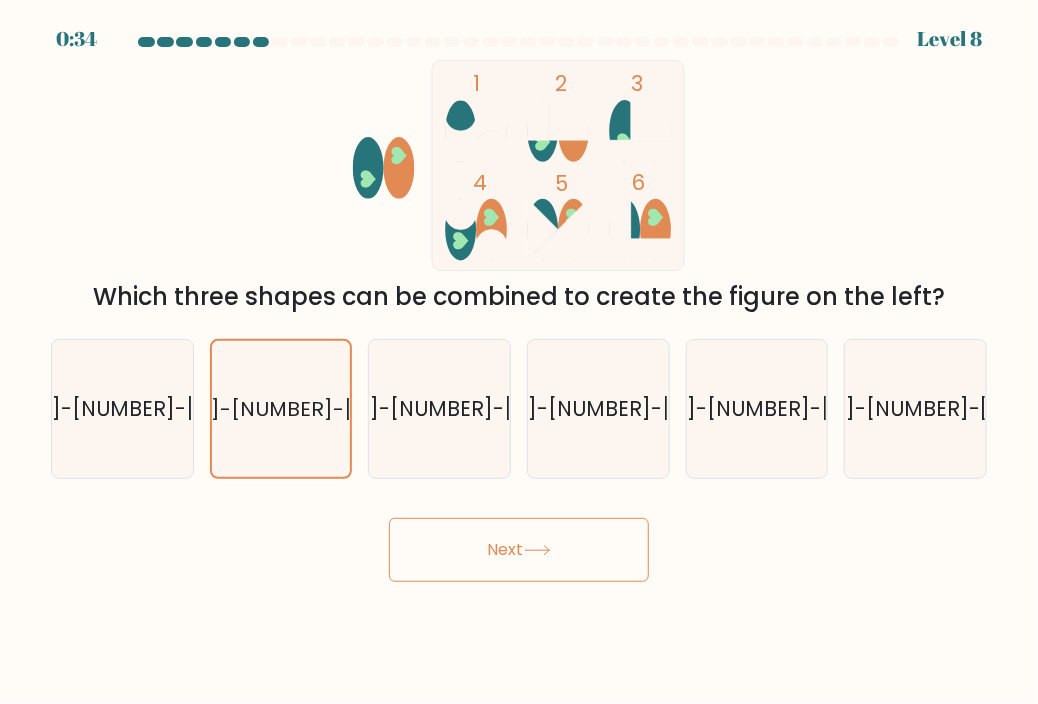 click on "Next" at bounding box center (519, 550) 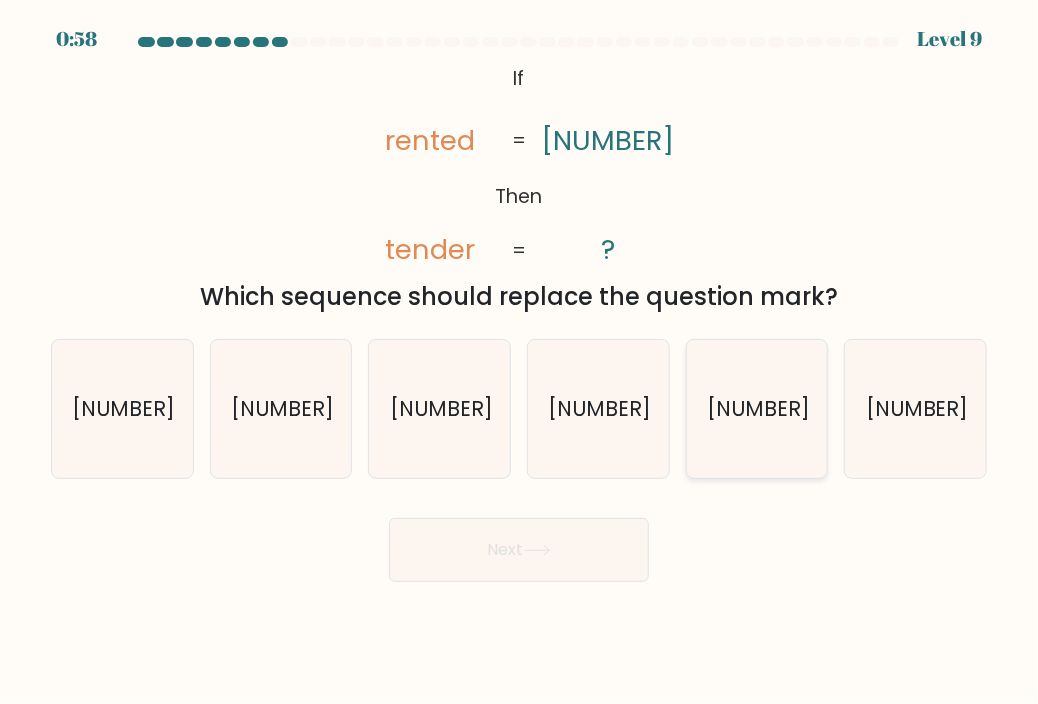 click on "567461" 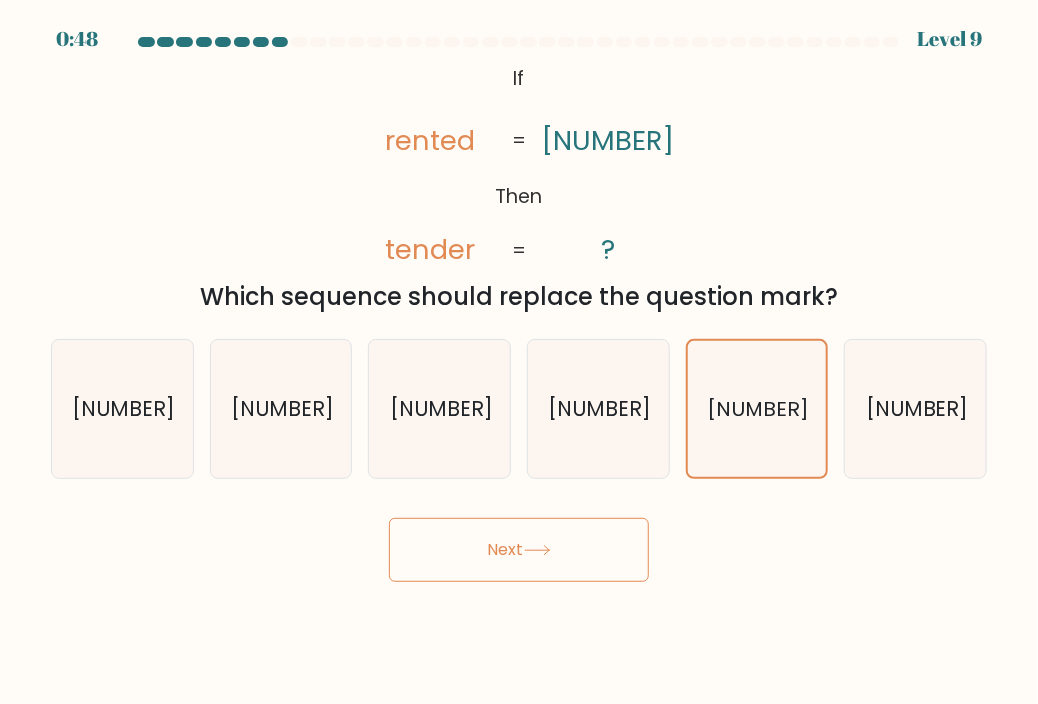 click 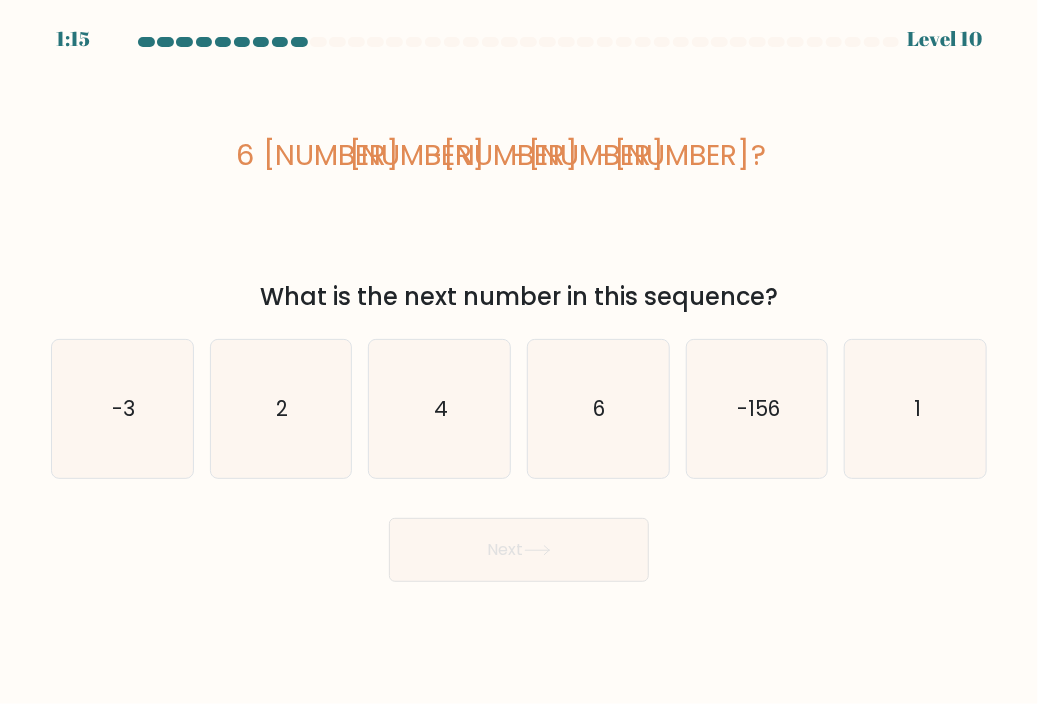 click on "-6" 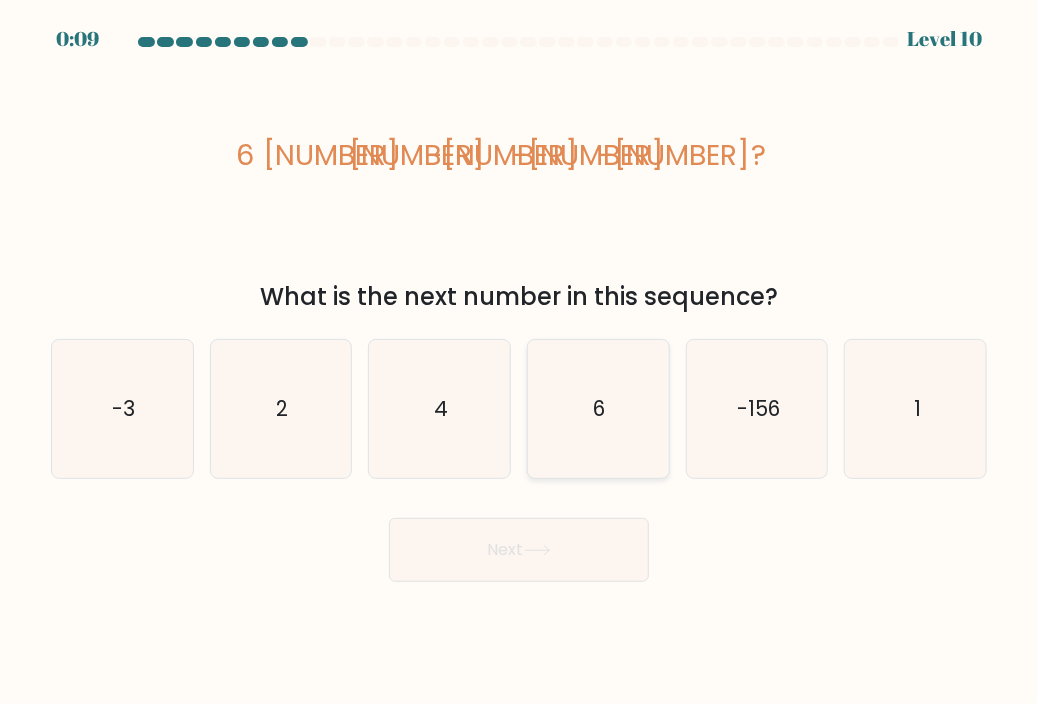 click on "6" 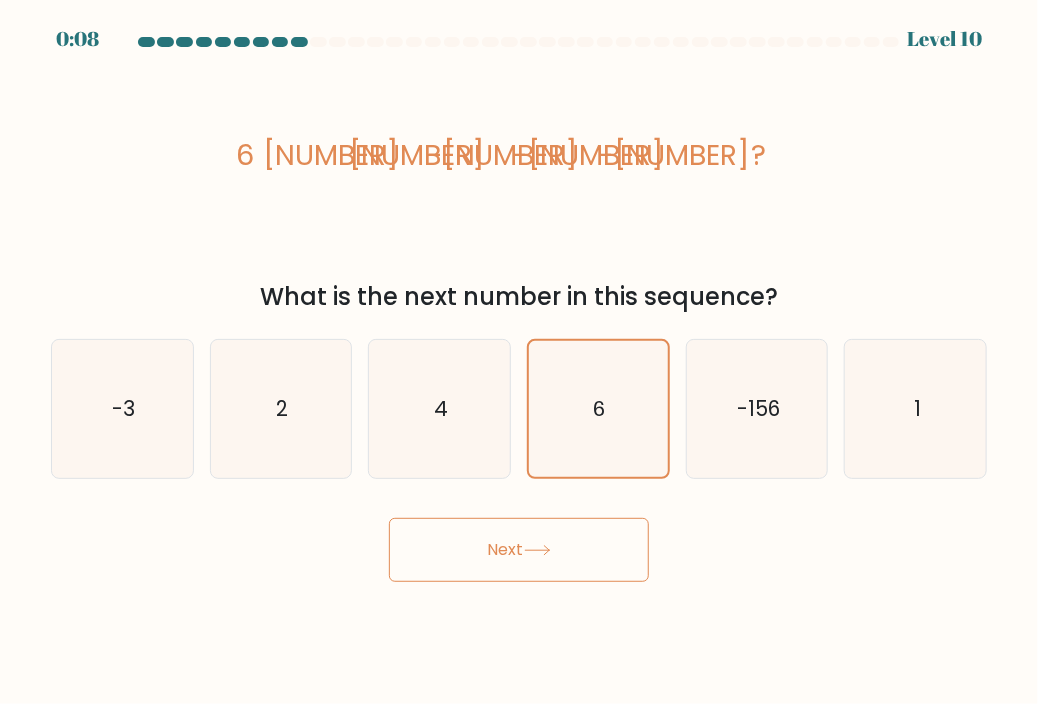 click on "Next" at bounding box center (519, 550) 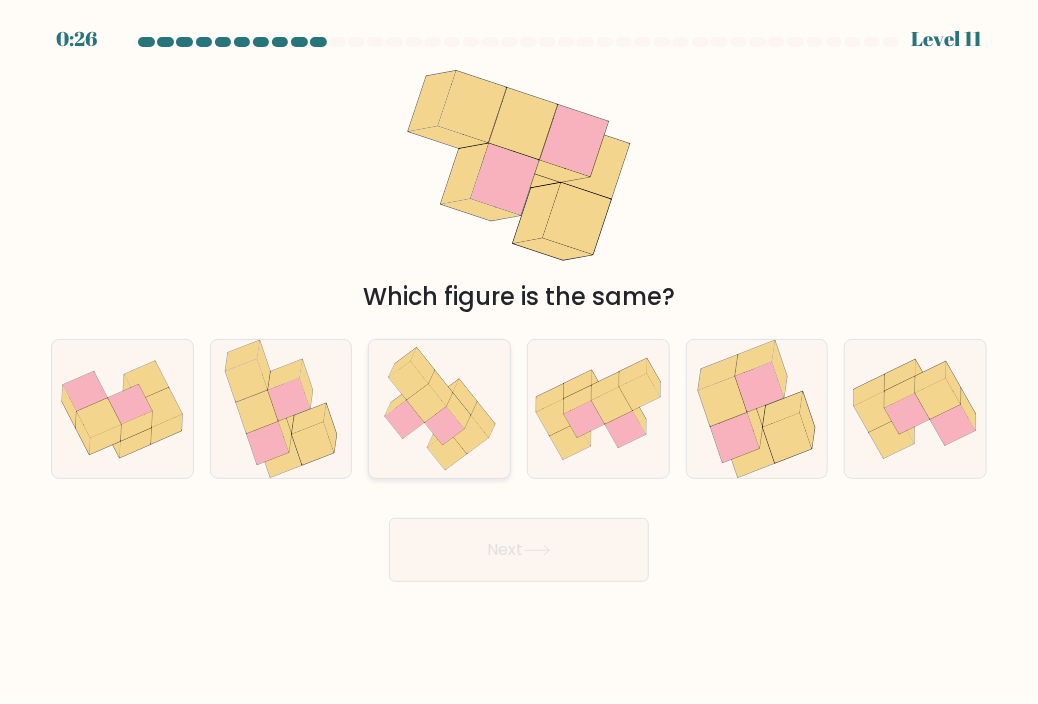 click 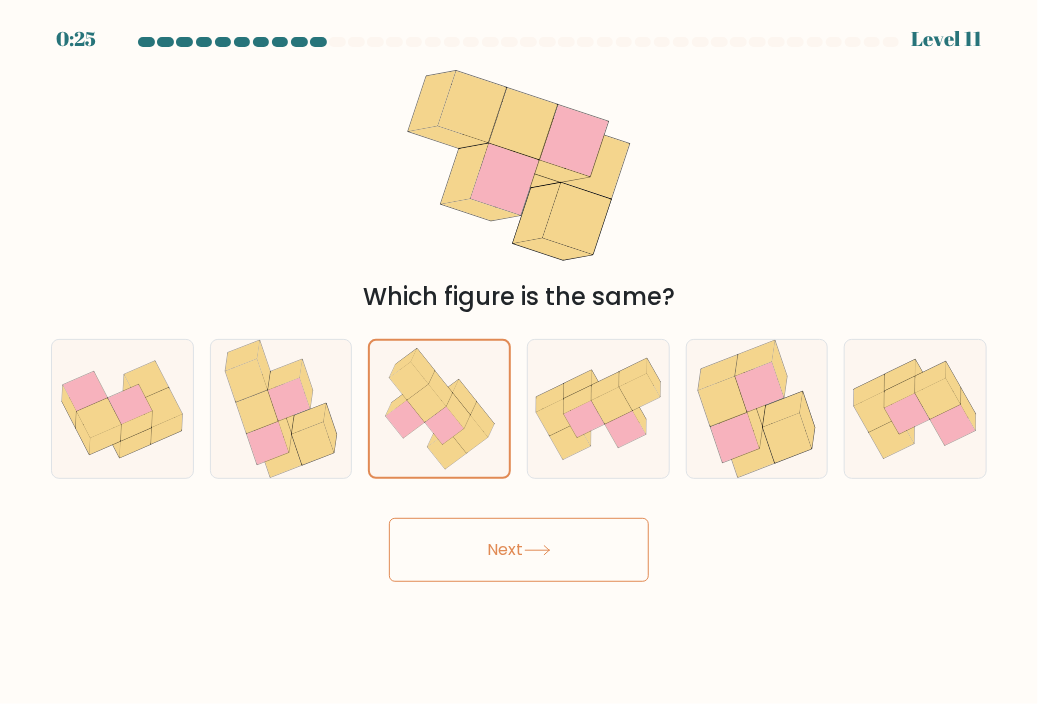 click on "Next" at bounding box center (519, 550) 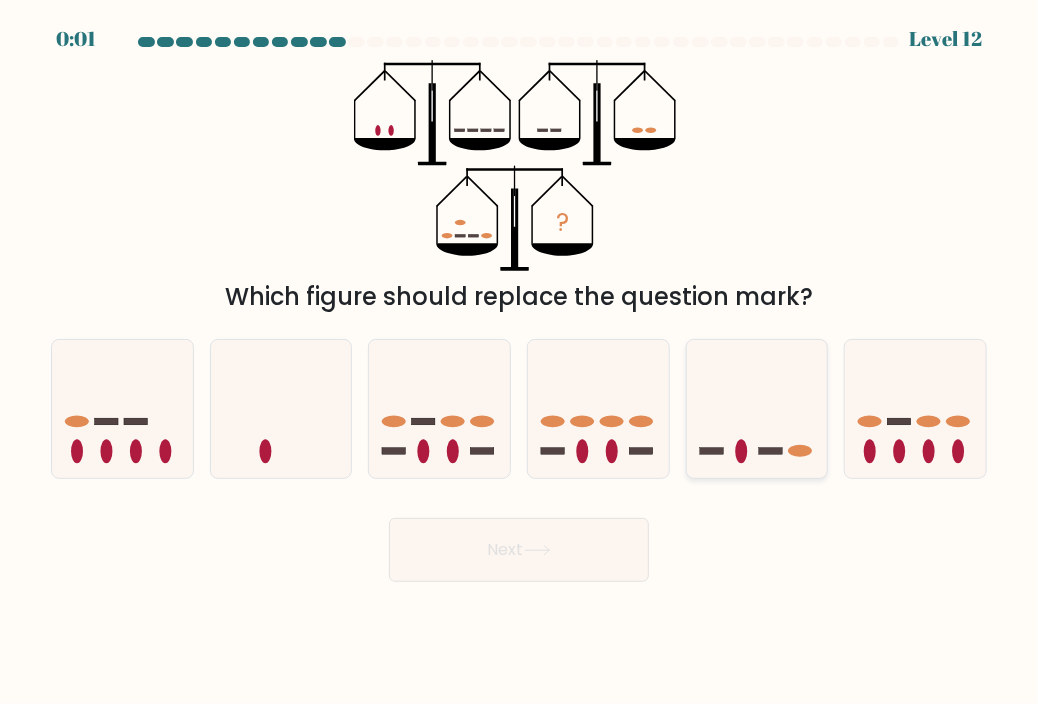 click 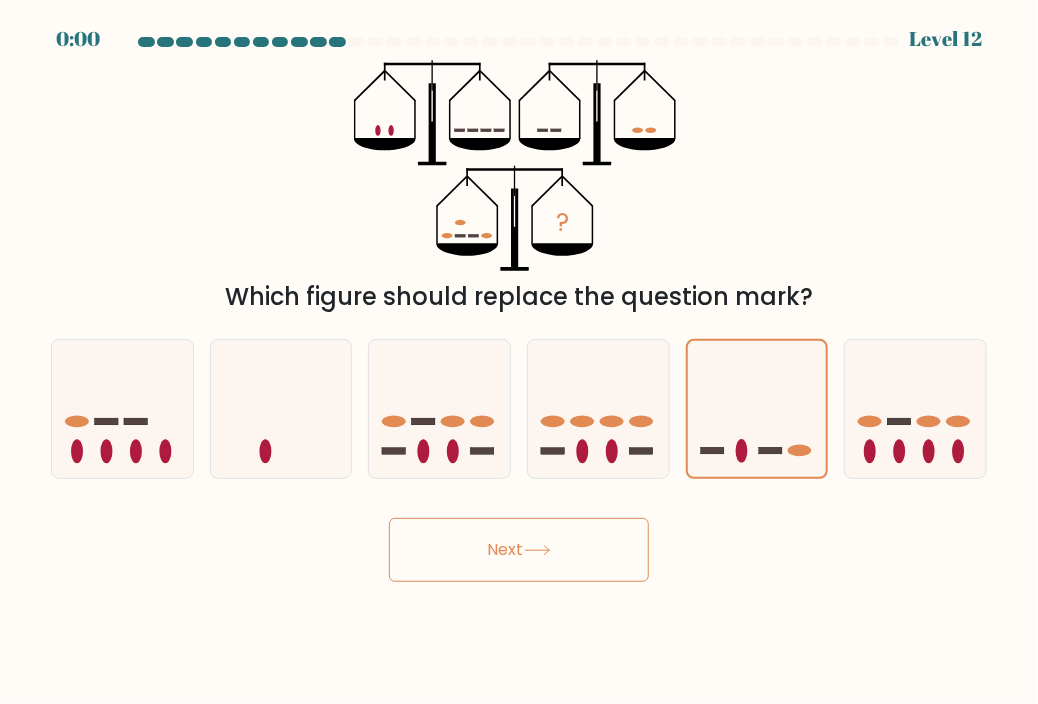 click at bounding box center (519, 309) 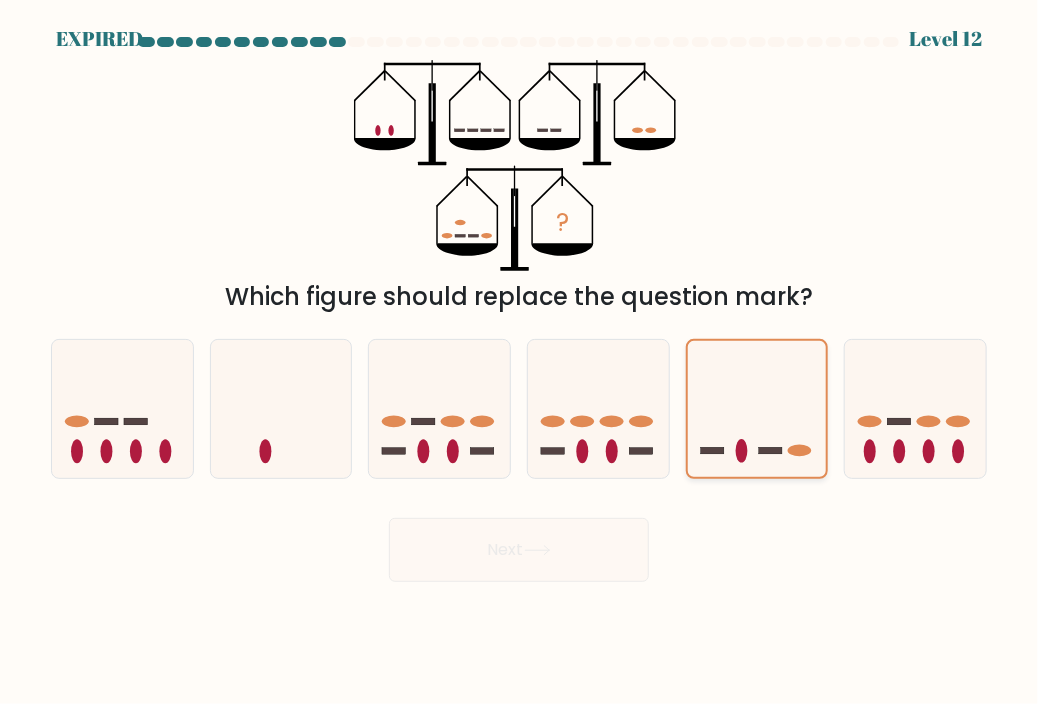 click 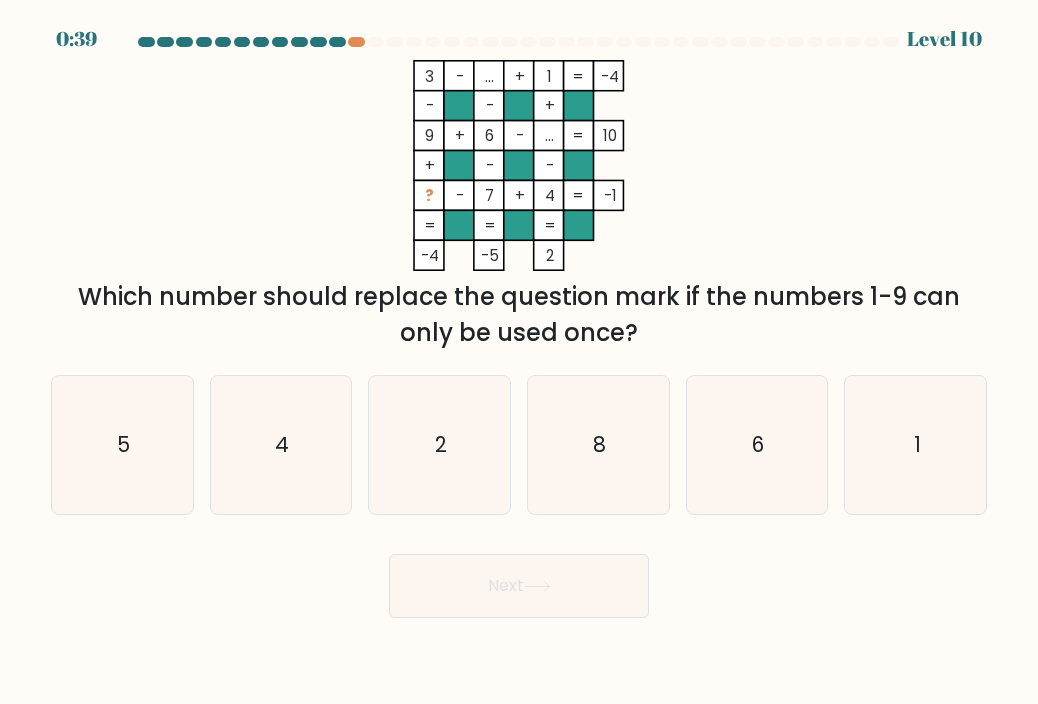 scroll, scrollTop: 0, scrollLeft: 0, axis: both 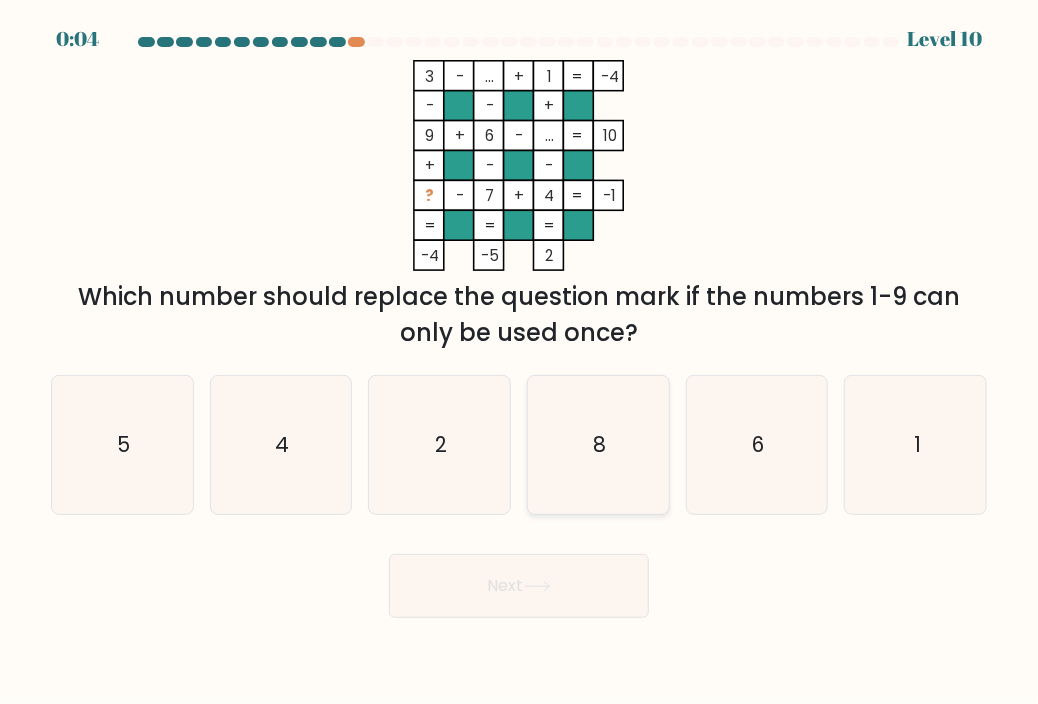 click on "8" 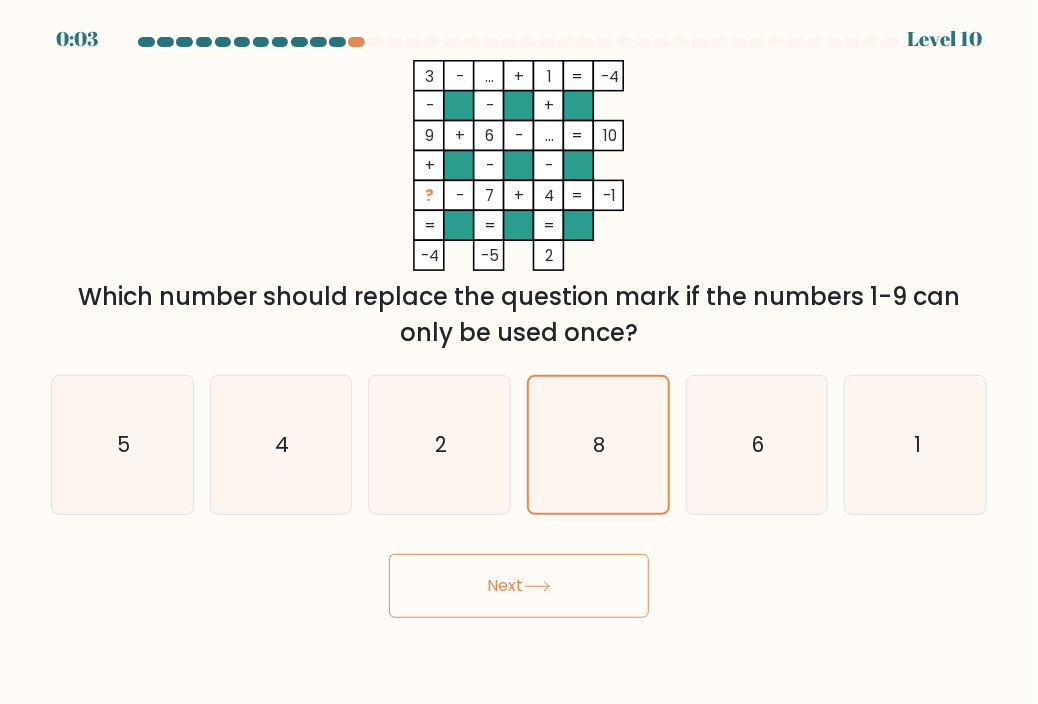 drag, startPoint x: 512, startPoint y: 583, endPoint x: 519, endPoint y: 591, distance: 10.630146 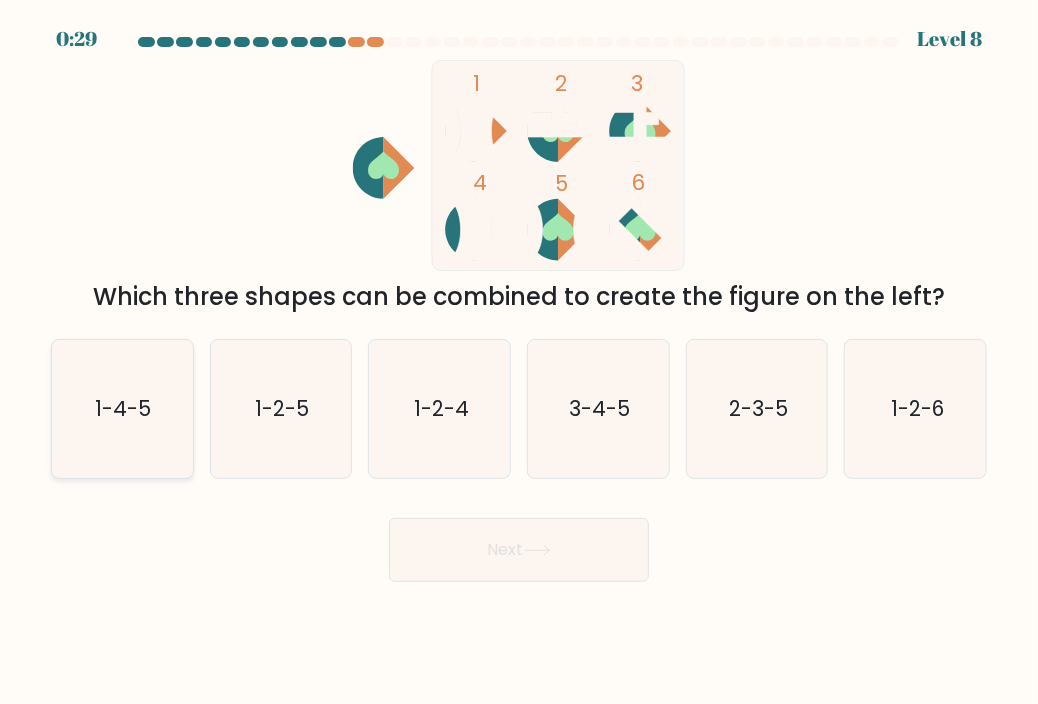 click on "[NUMBER]-[NUMBER]-[NUMBER]" 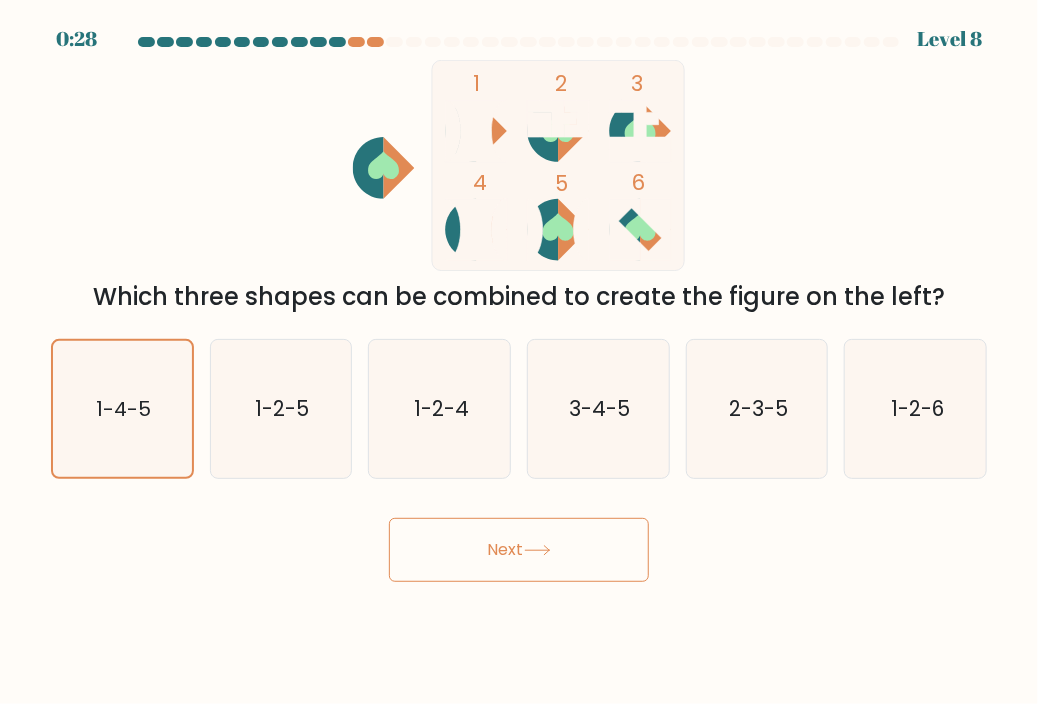 click 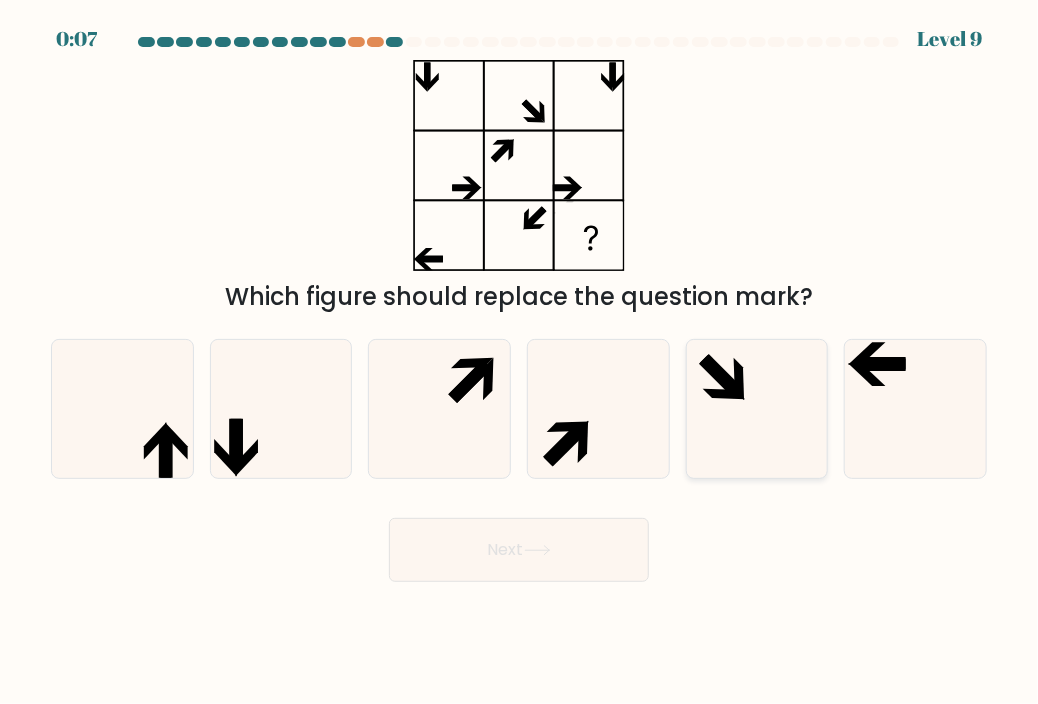 click 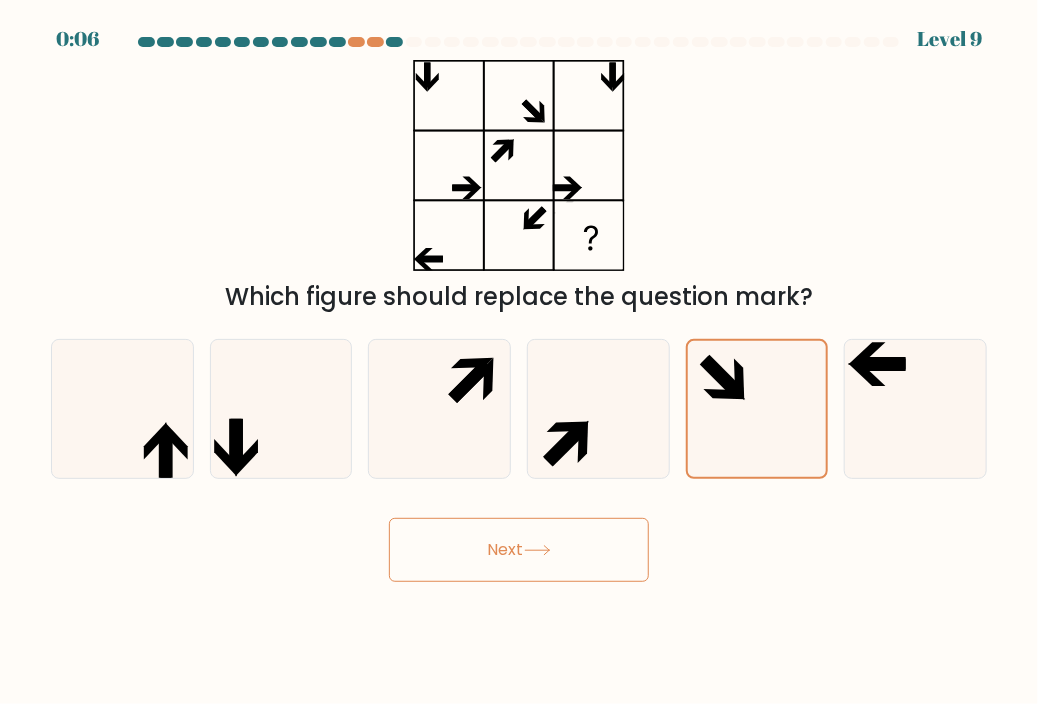 click on "Next" at bounding box center (519, 550) 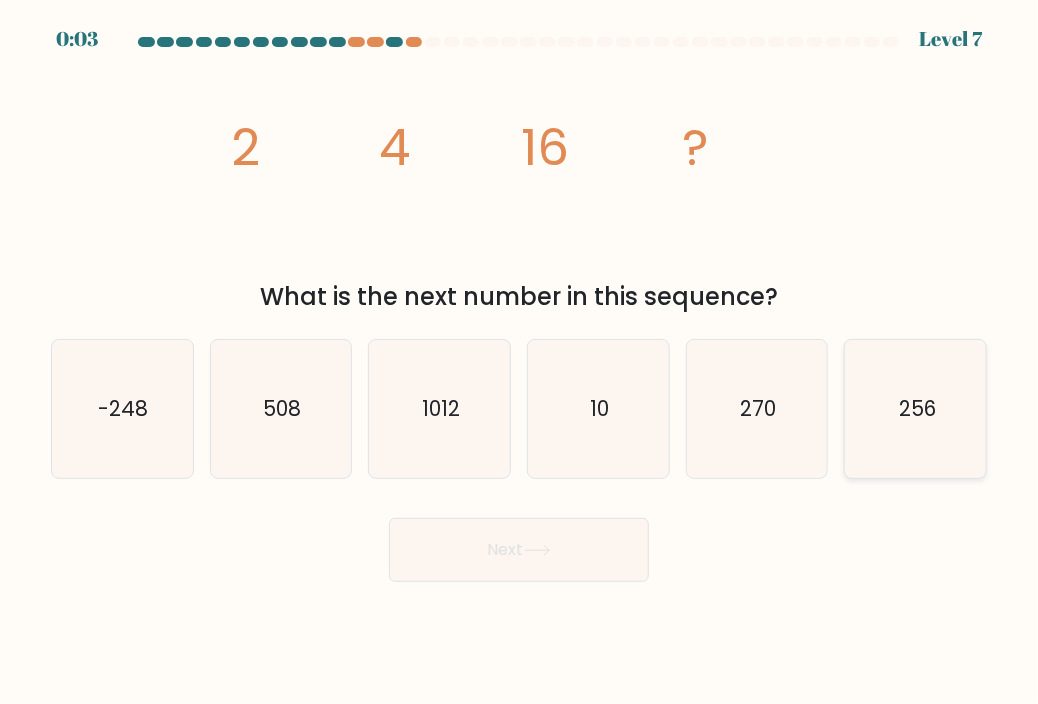 click on "256" 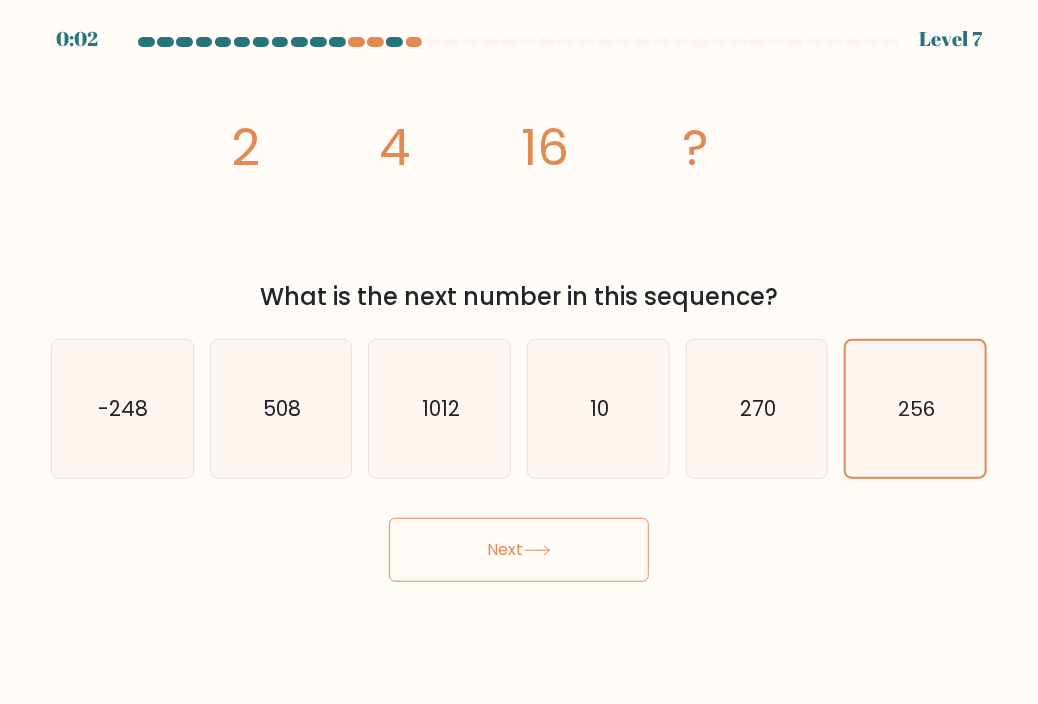 click on "Next" at bounding box center [519, 550] 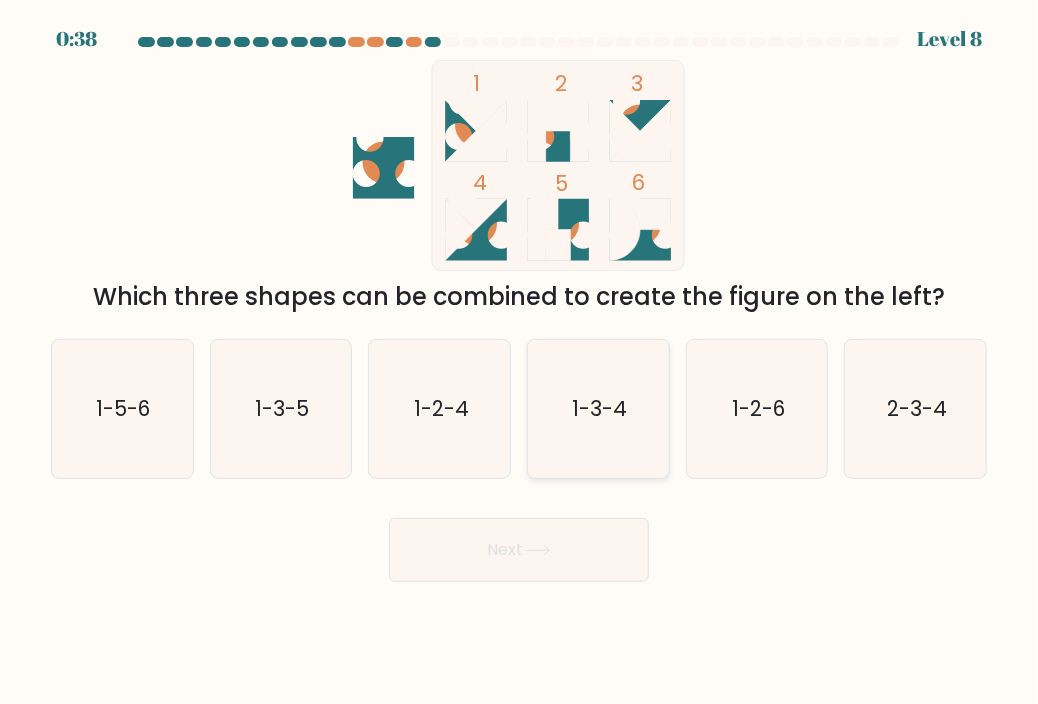 click on "1-3-4" 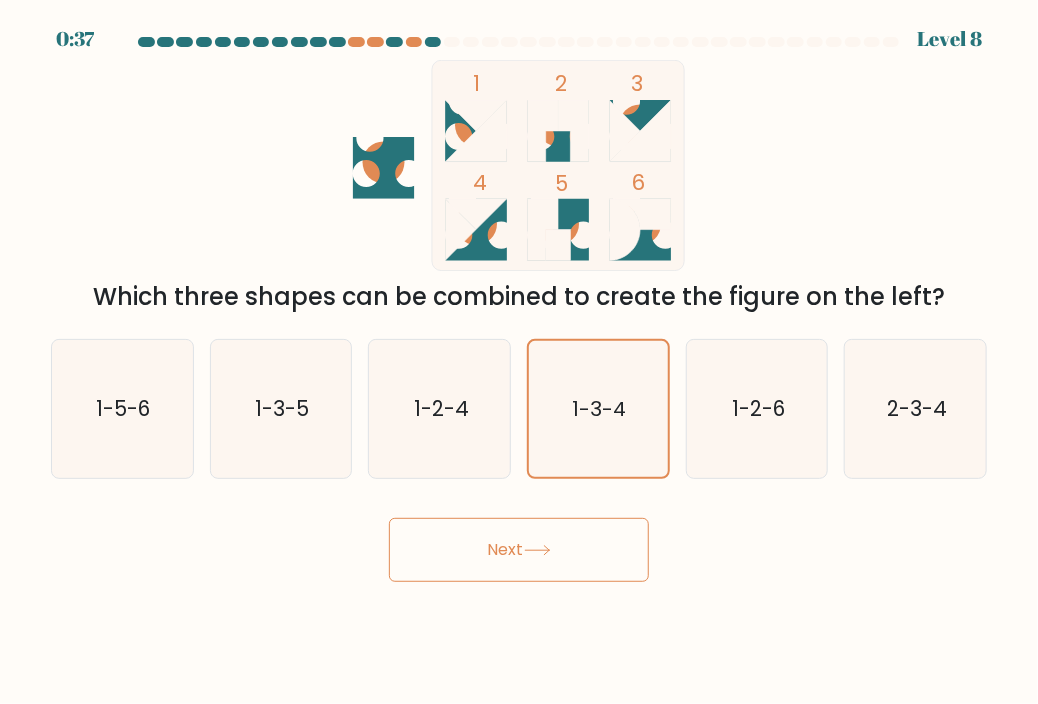 click on "Next" at bounding box center [519, 550] 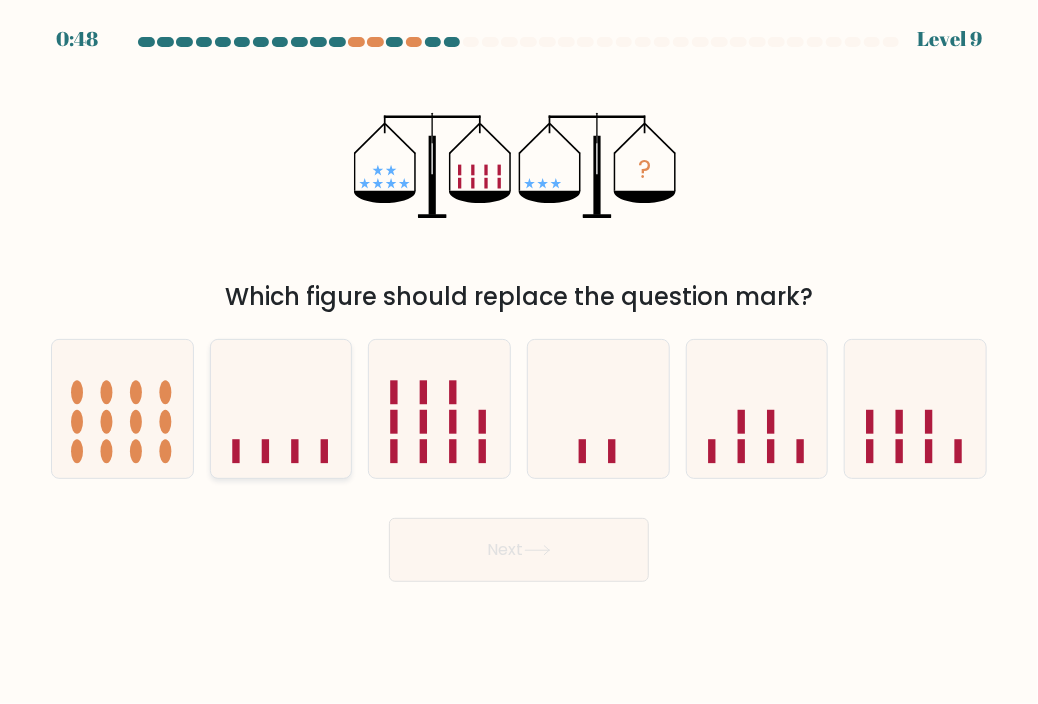 click 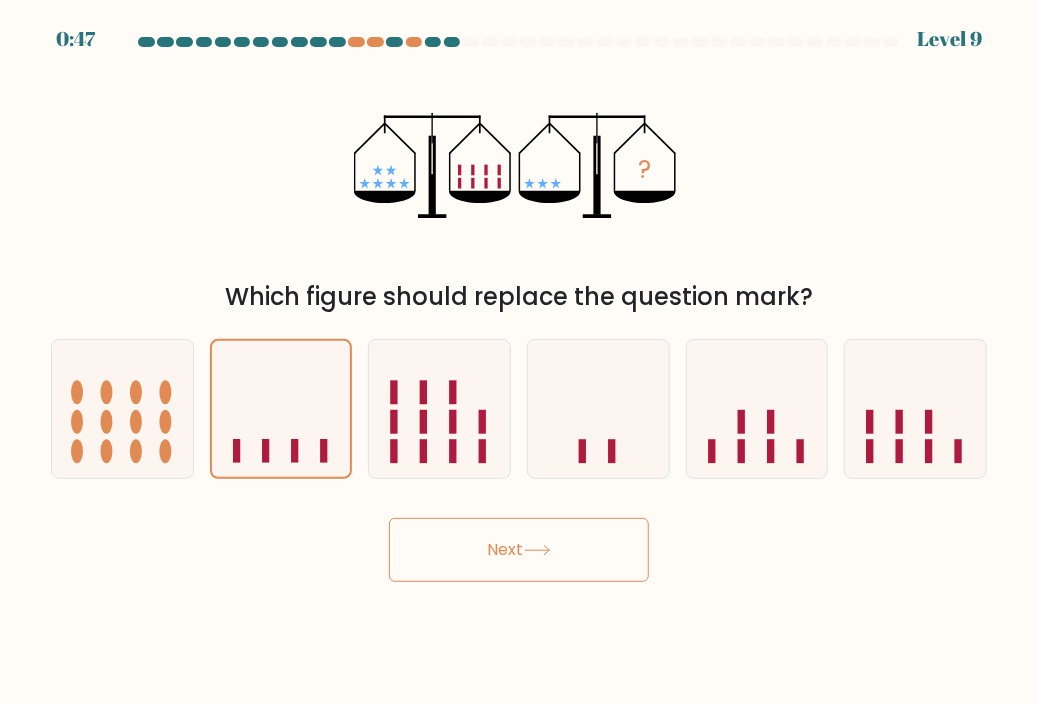 click 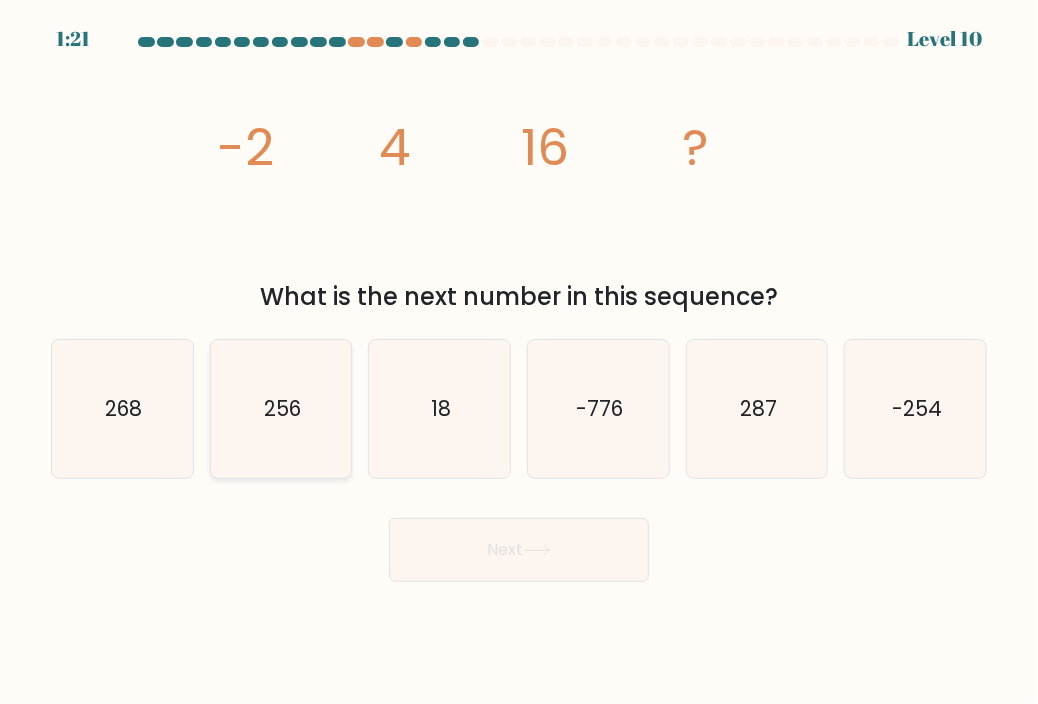 click on "256" 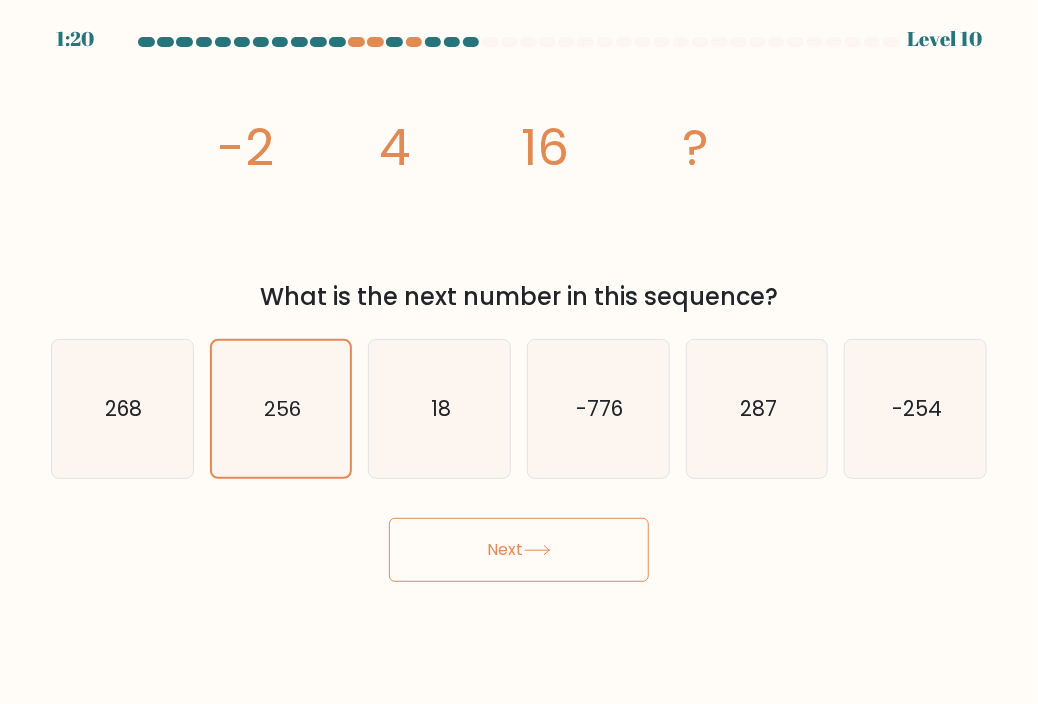 click on "Next" at bounding box center (519, 550) 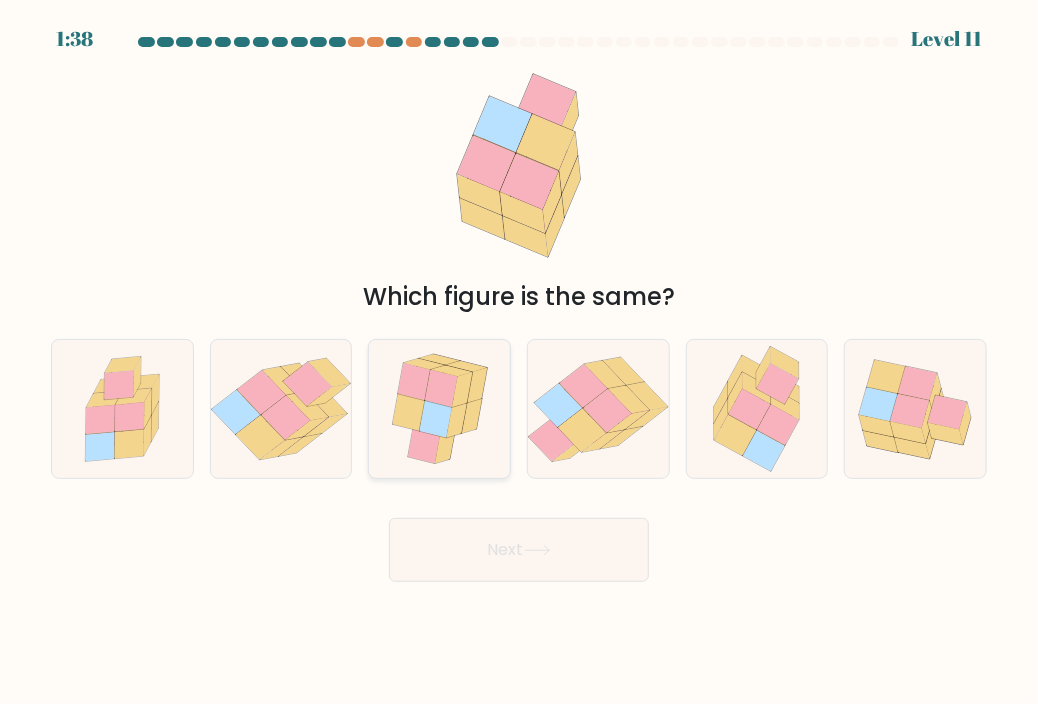 click 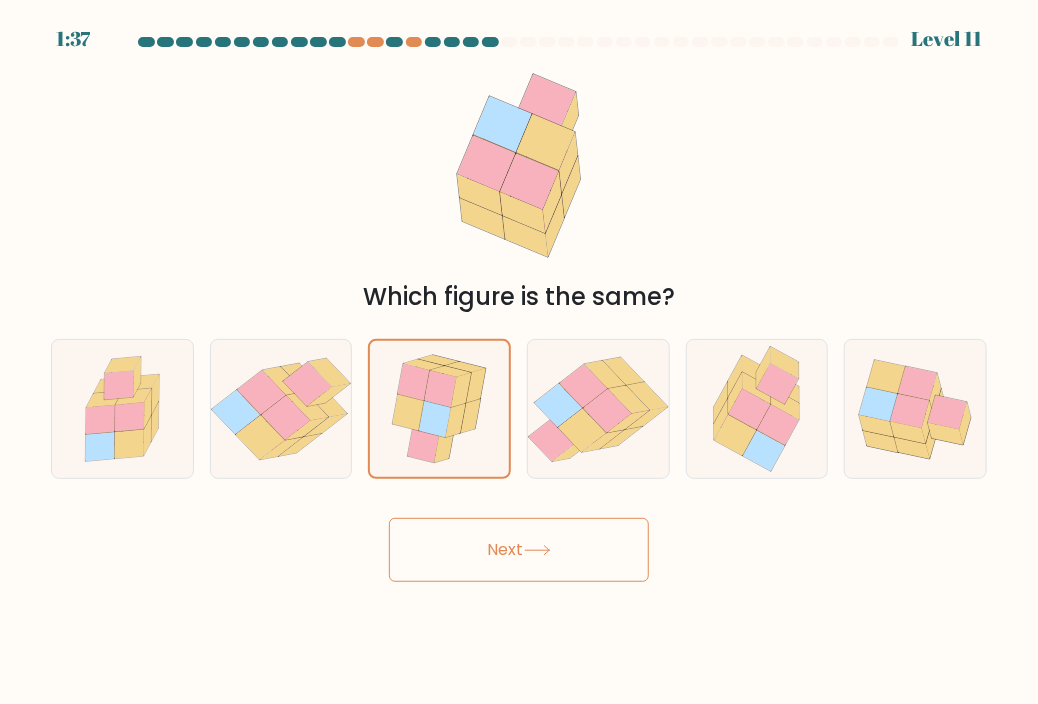 click on "Next" at bounding box center (519, 550) 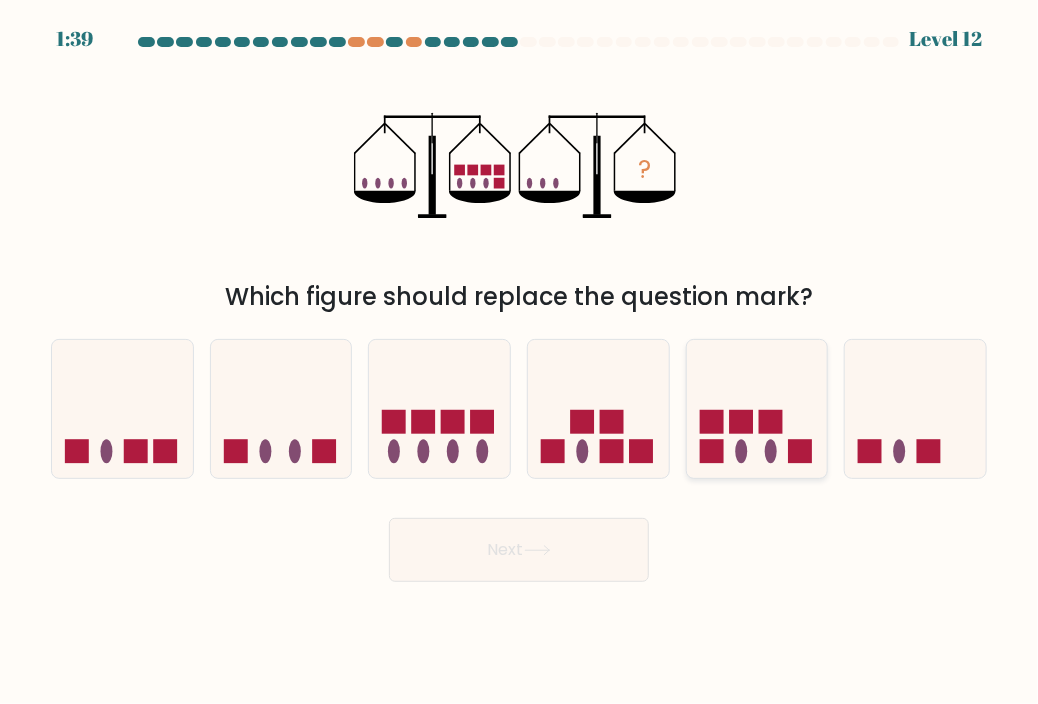 click 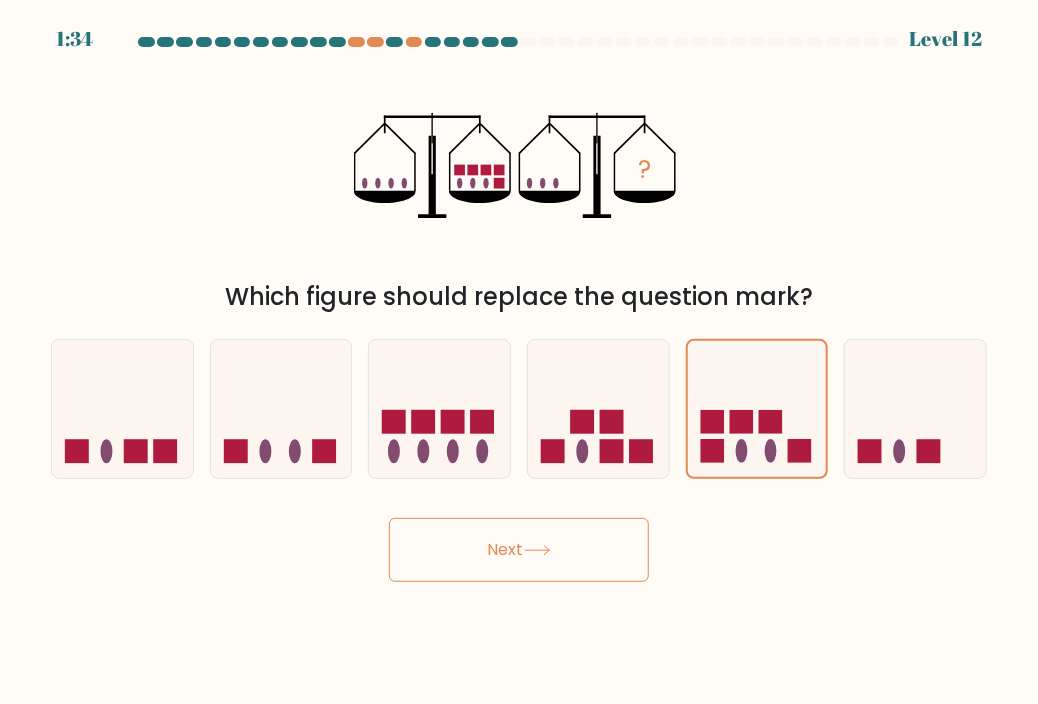 click on "Next" at bounding box center (519, 550) 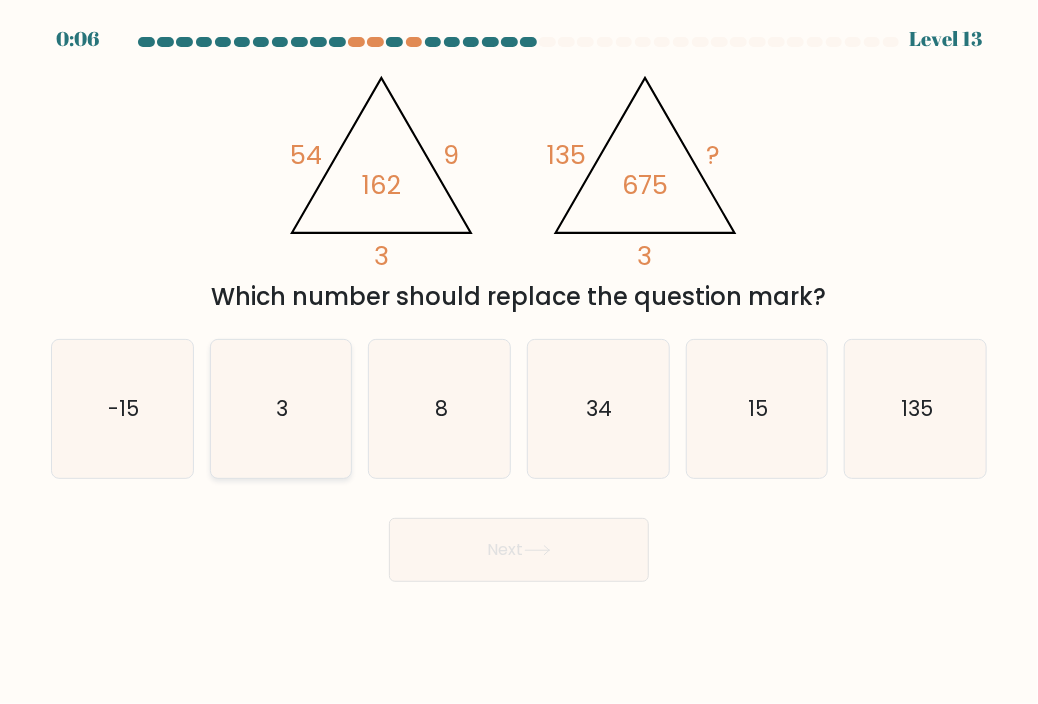click on "3" 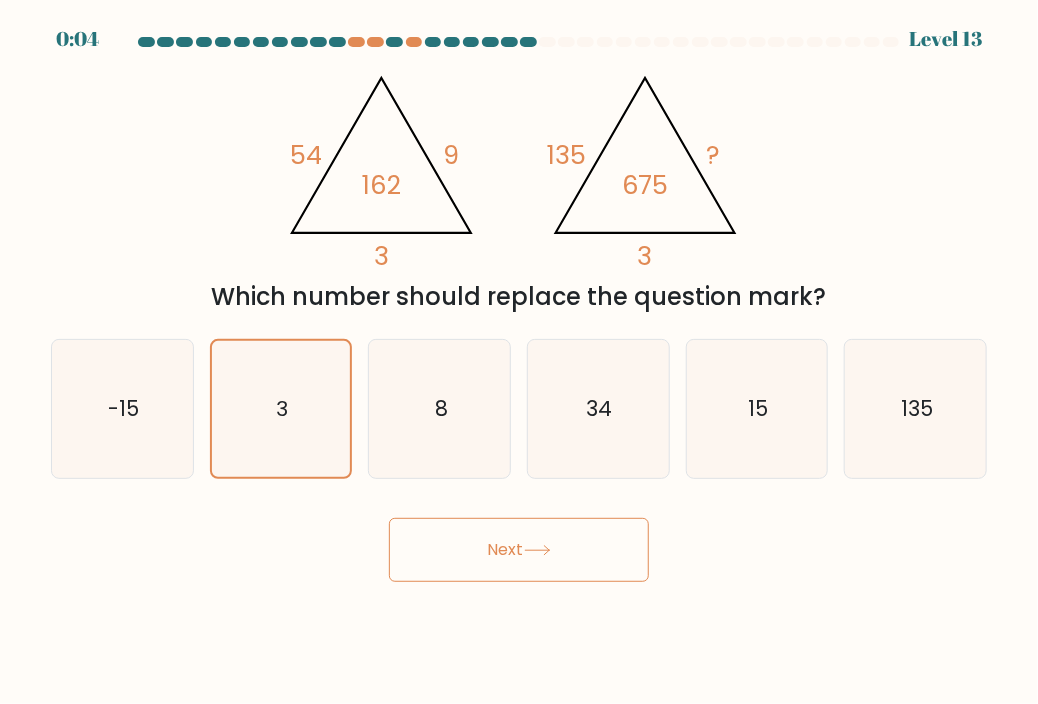 click on "Next" at bounding box center [519, 550] 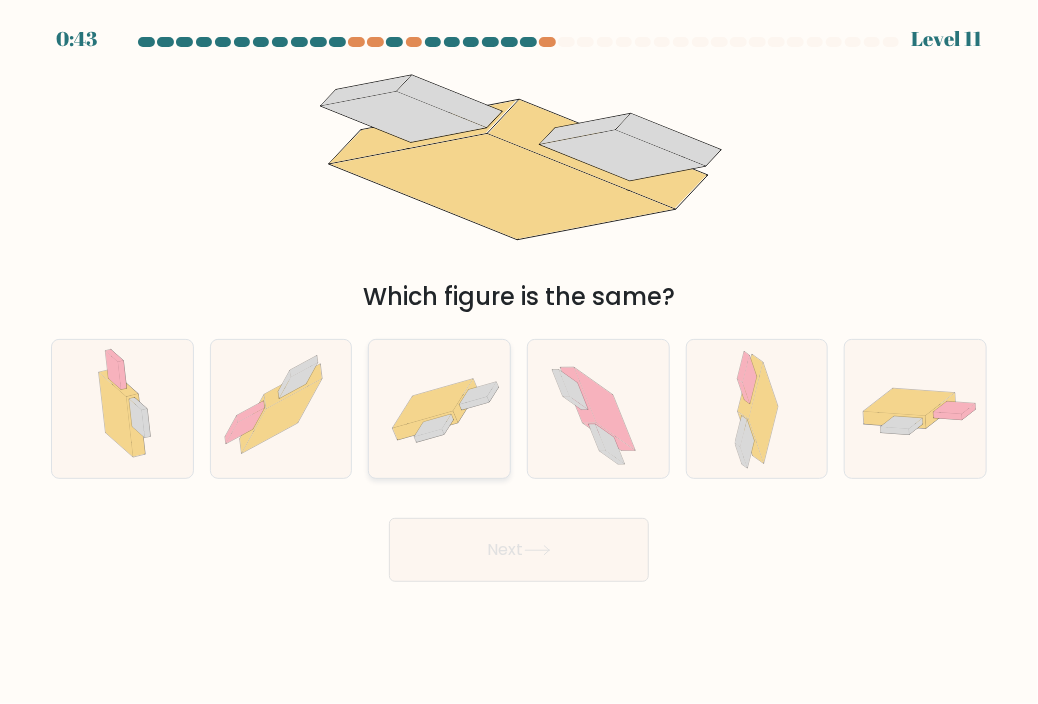 click 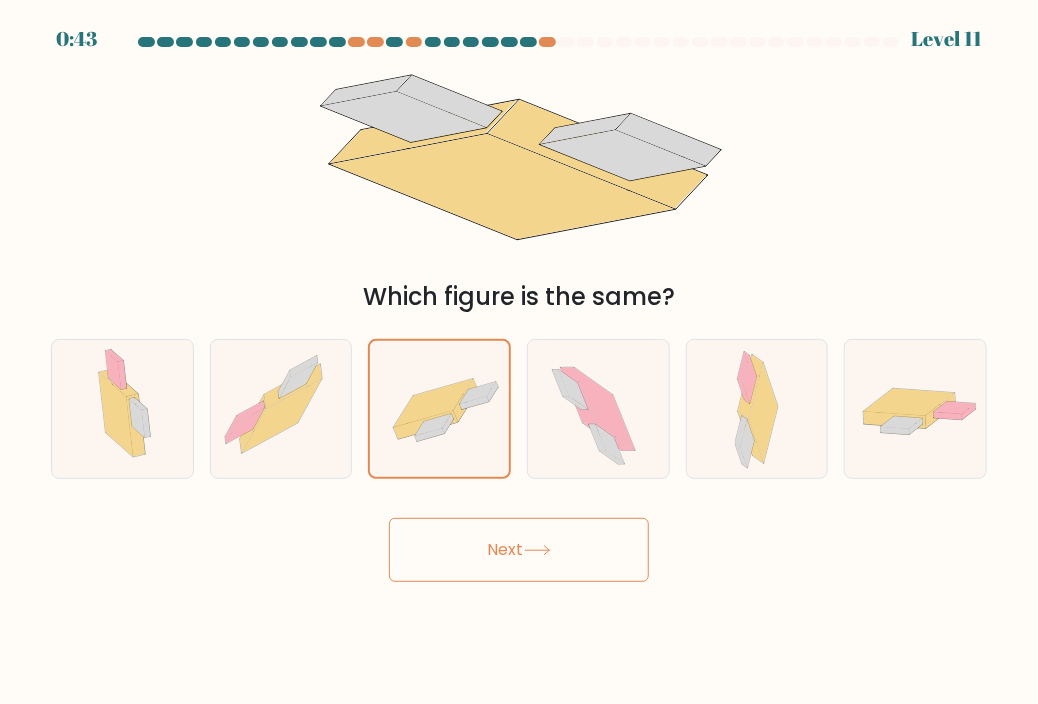click on "Next" at bounding box center [519, 550] 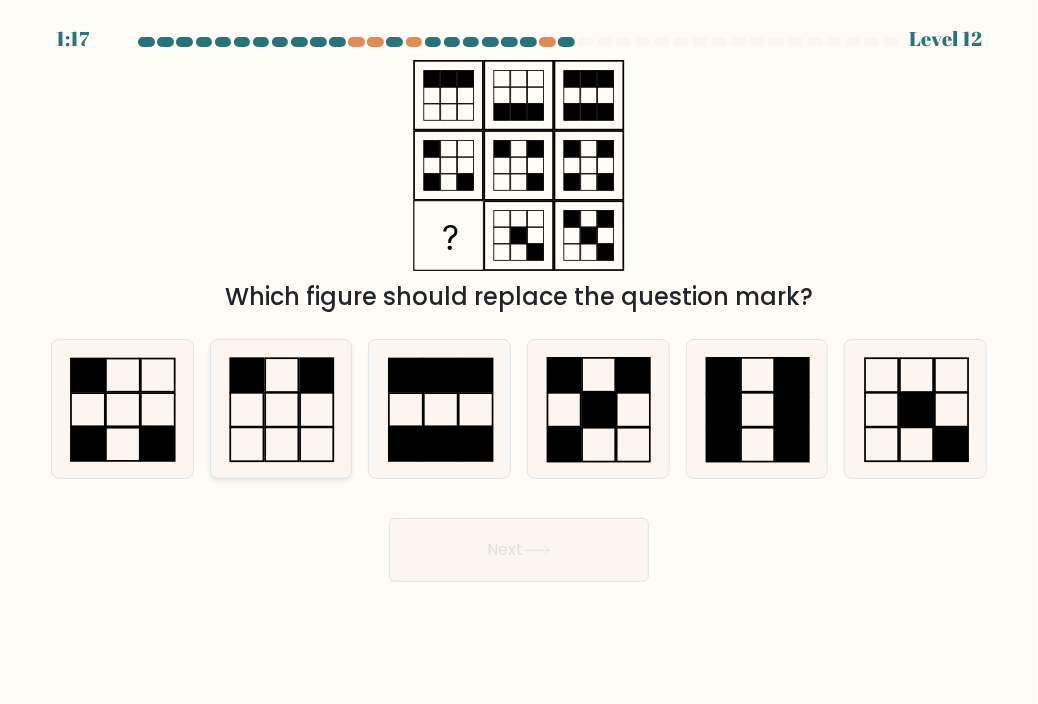 click 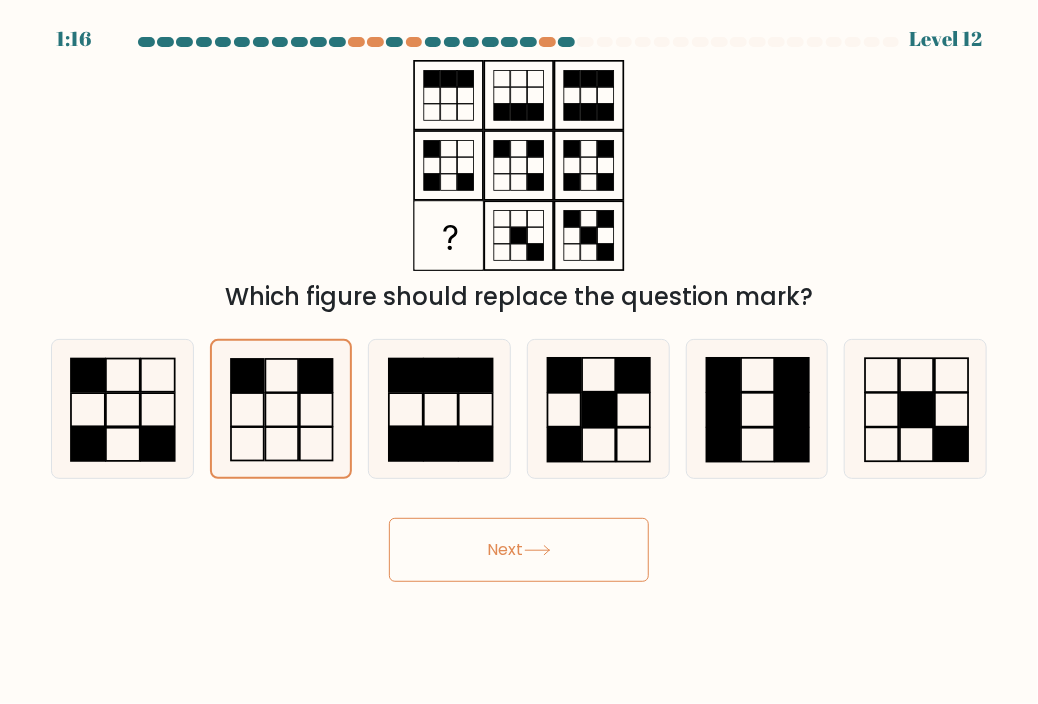 click on "Next" at bounding box center [519, 550] 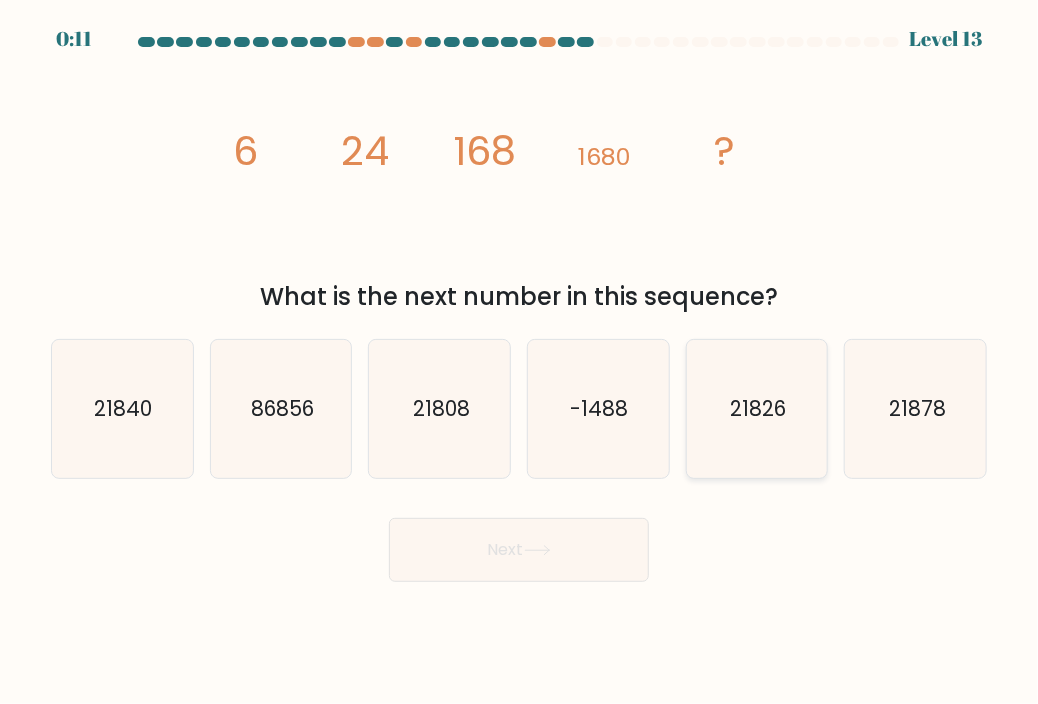 click on "21826" 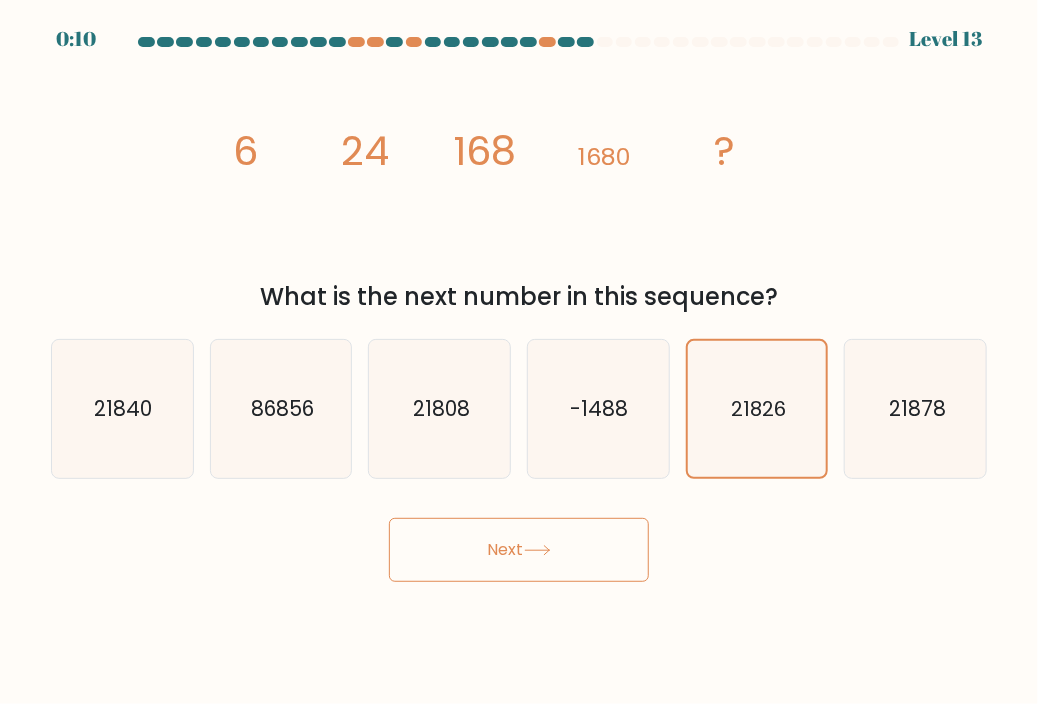 click on "Next" at bounding box center [519, 550] 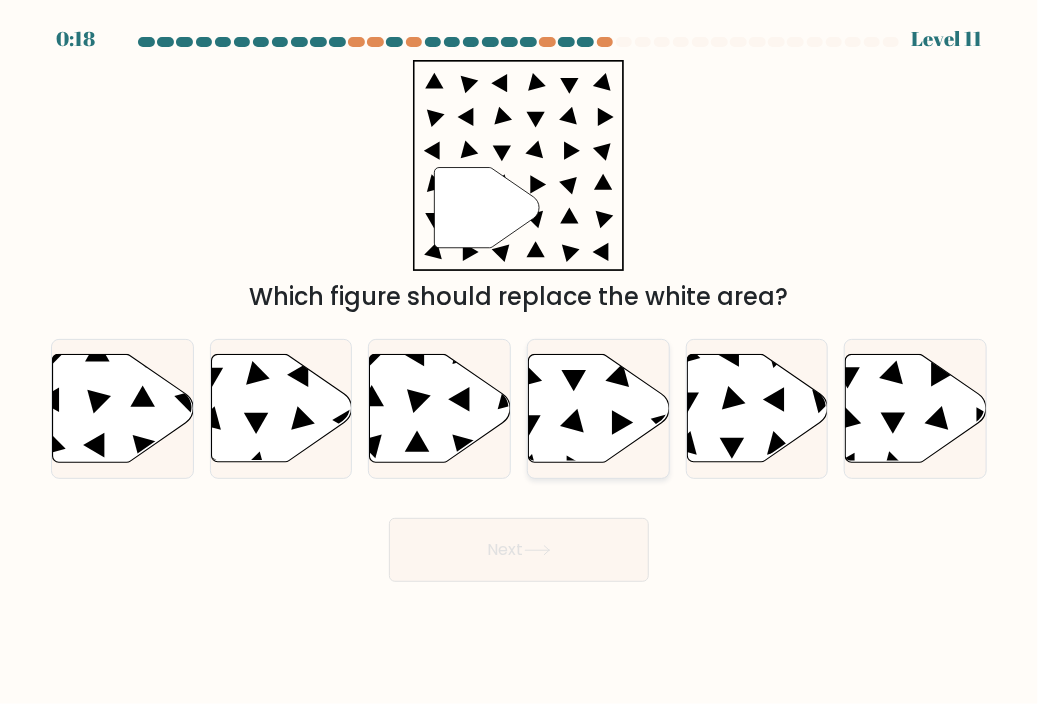 click 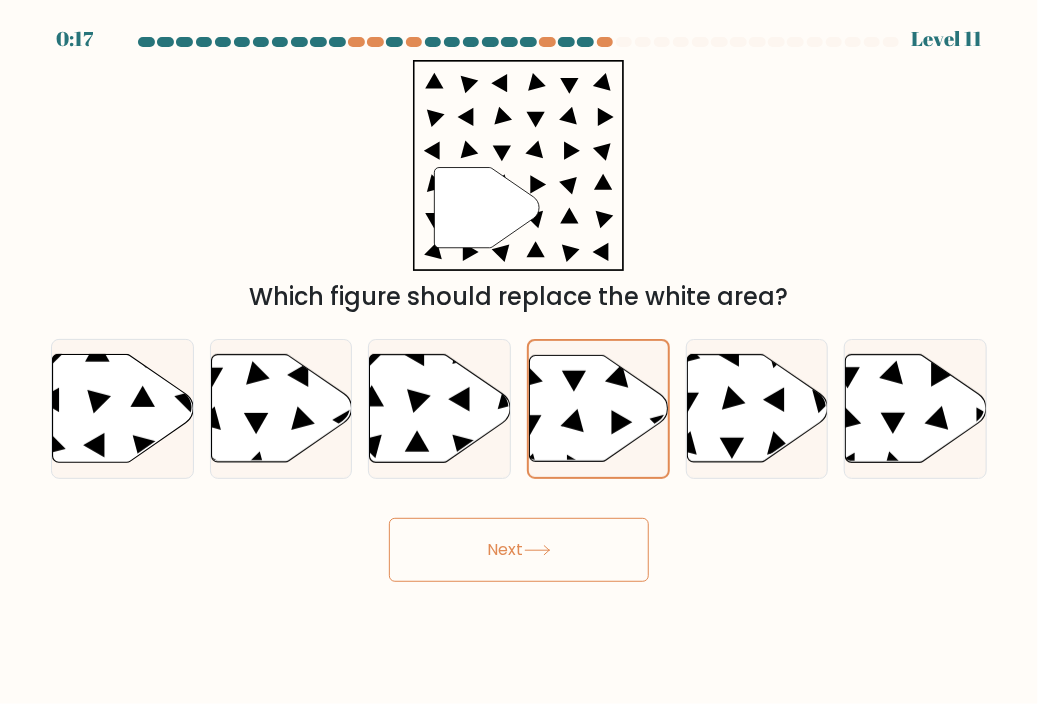 click on "Next" at bounding box center (519, 550) 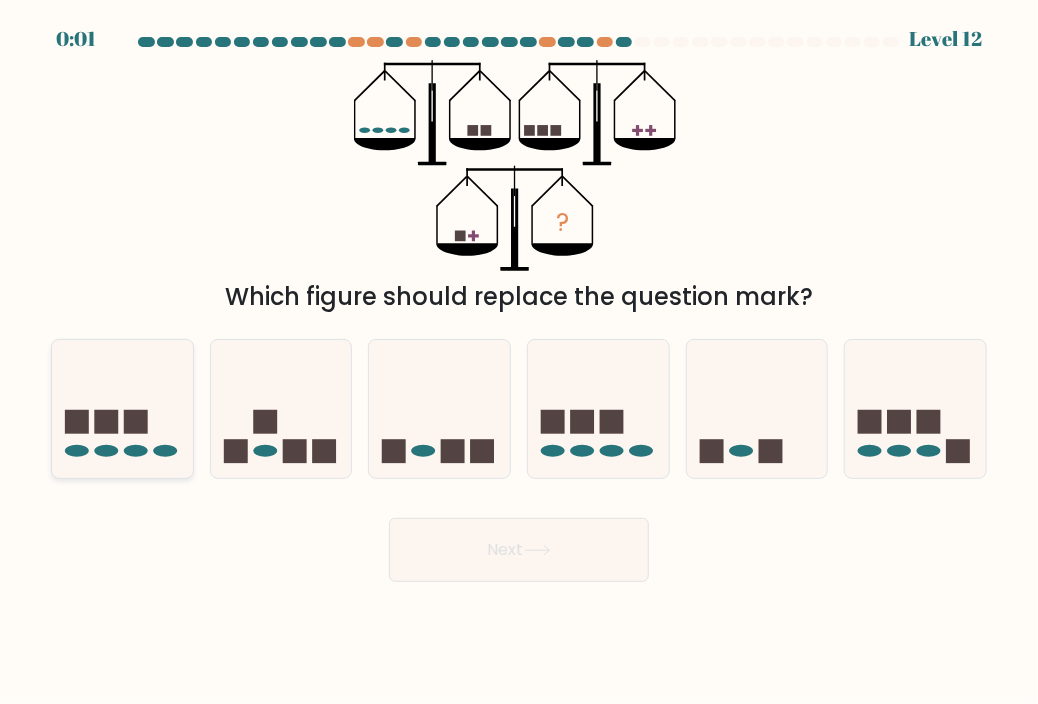 click 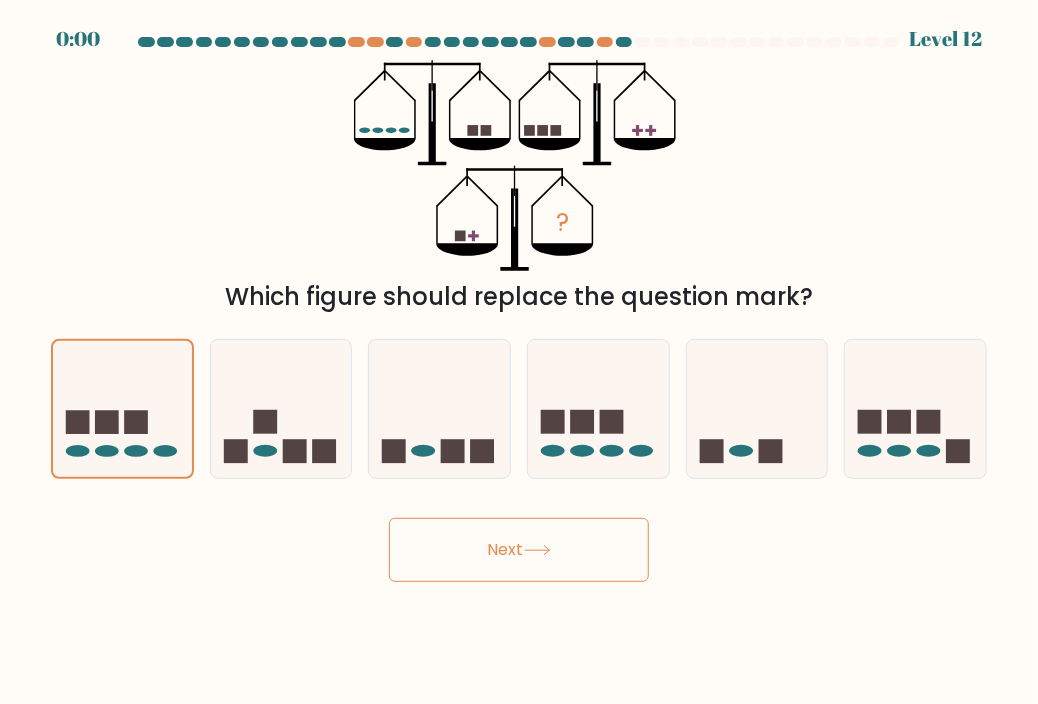 click 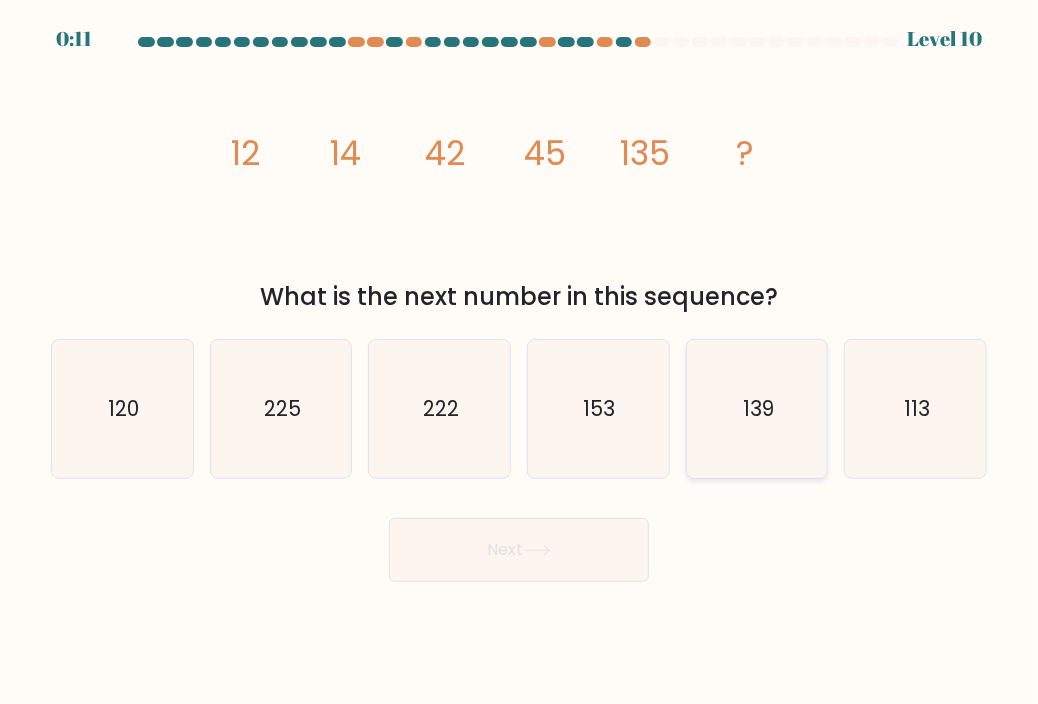click on "139" 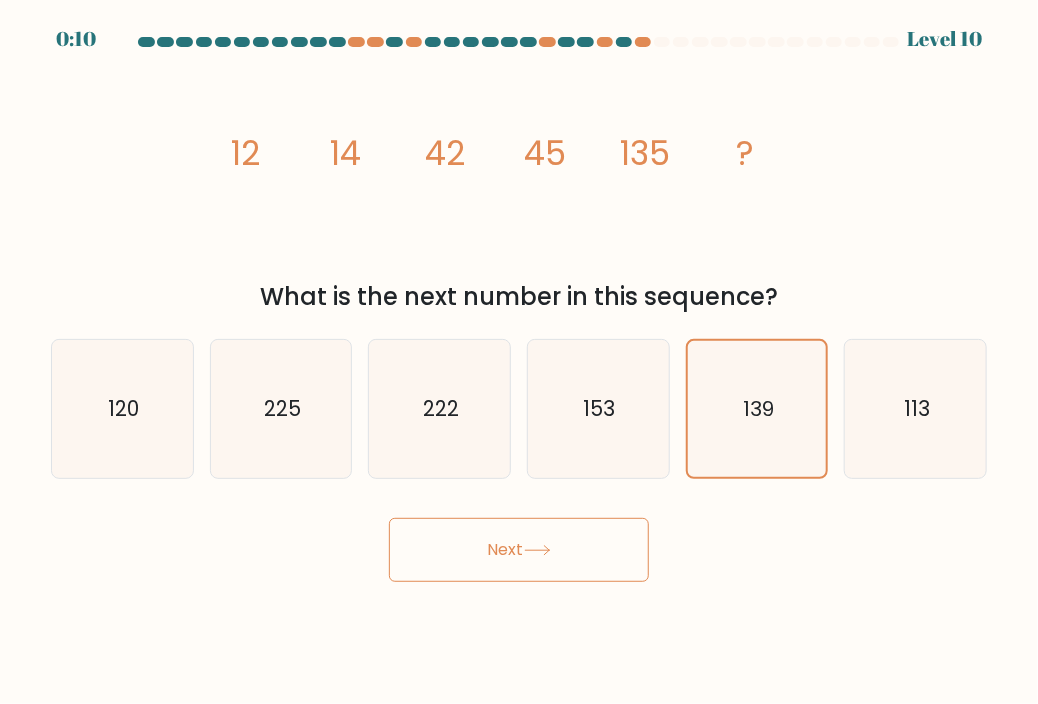 click on "Next" at bounding box center [519, 550] 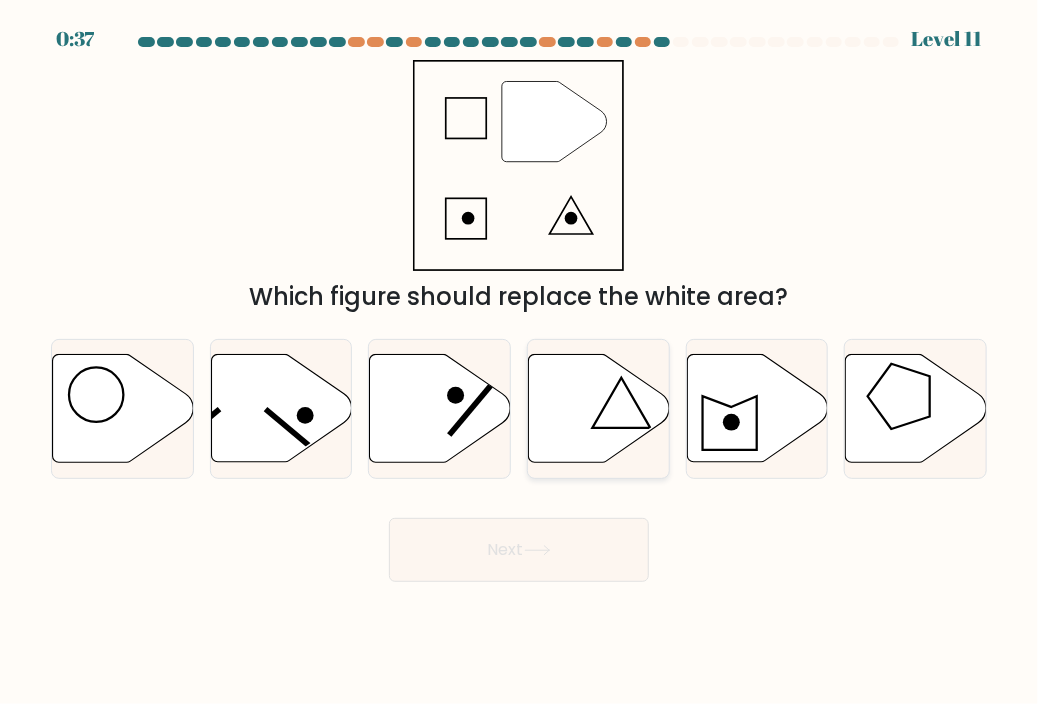 click 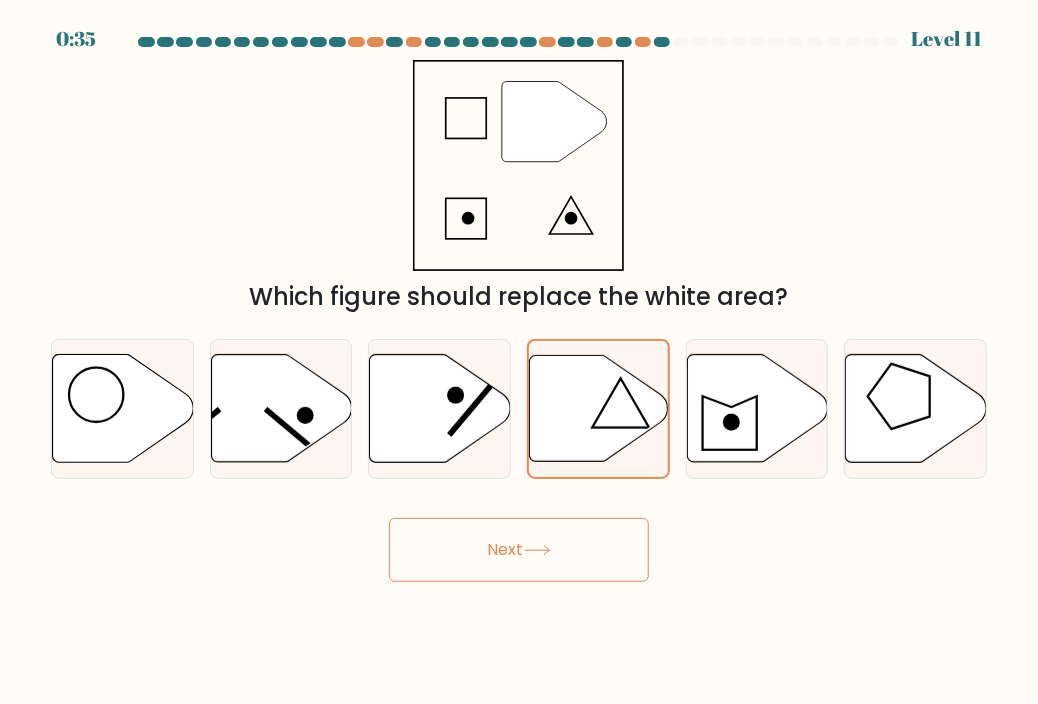 click on "Next" at bounding box center [519, 550] 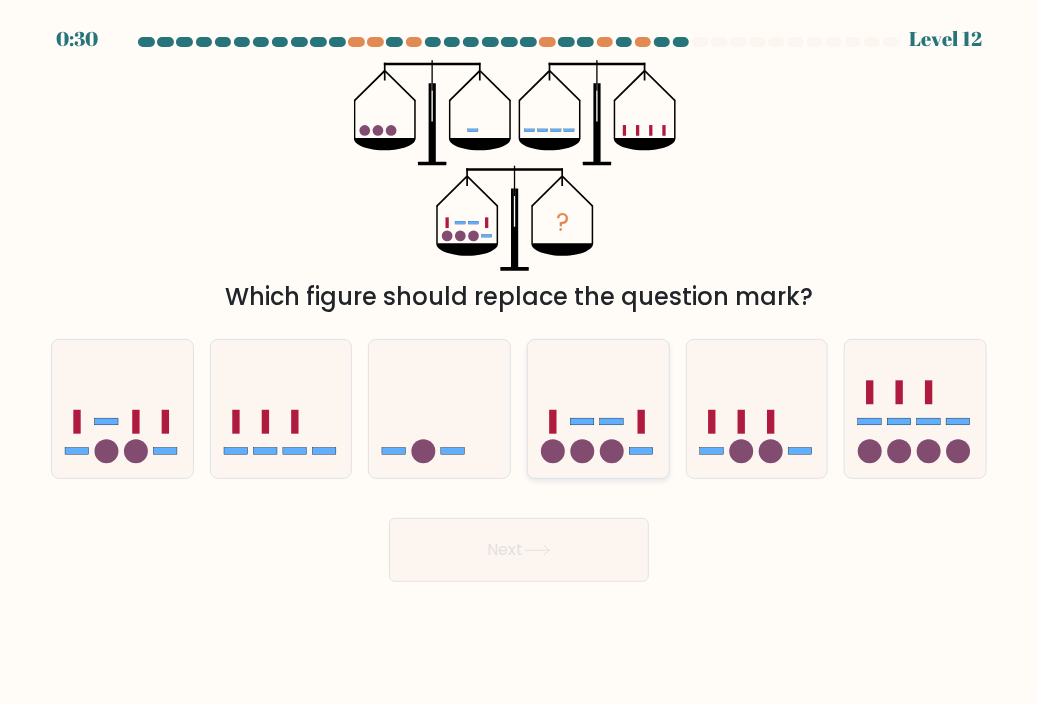 click 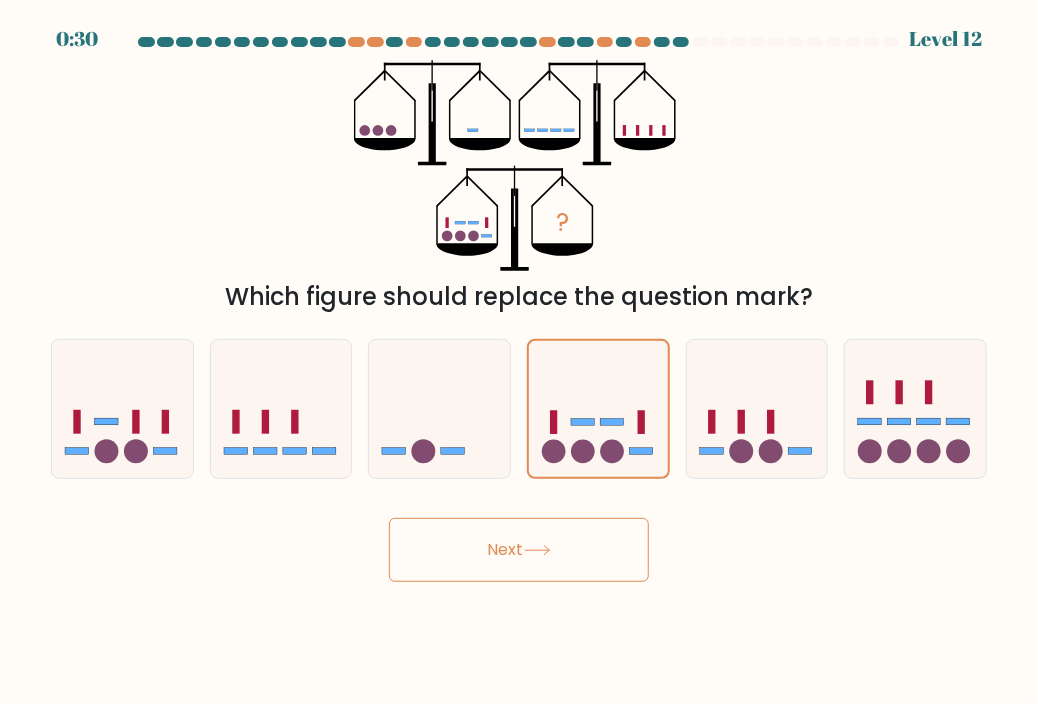 click on "Next" at bounding box center [519, 550] 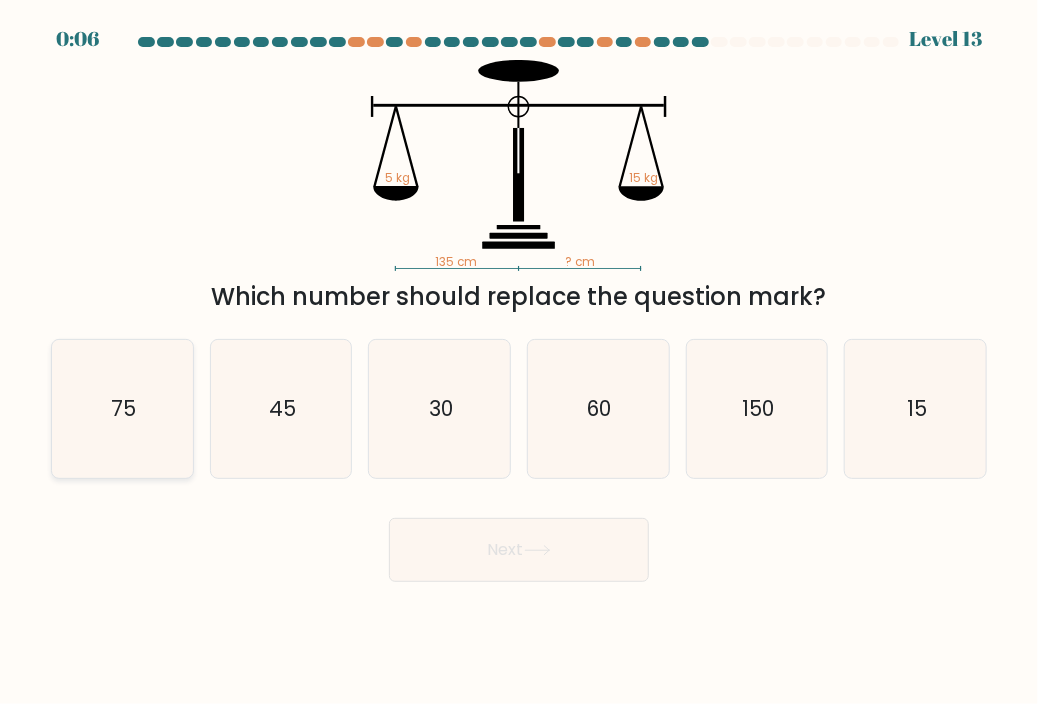 click on "75" 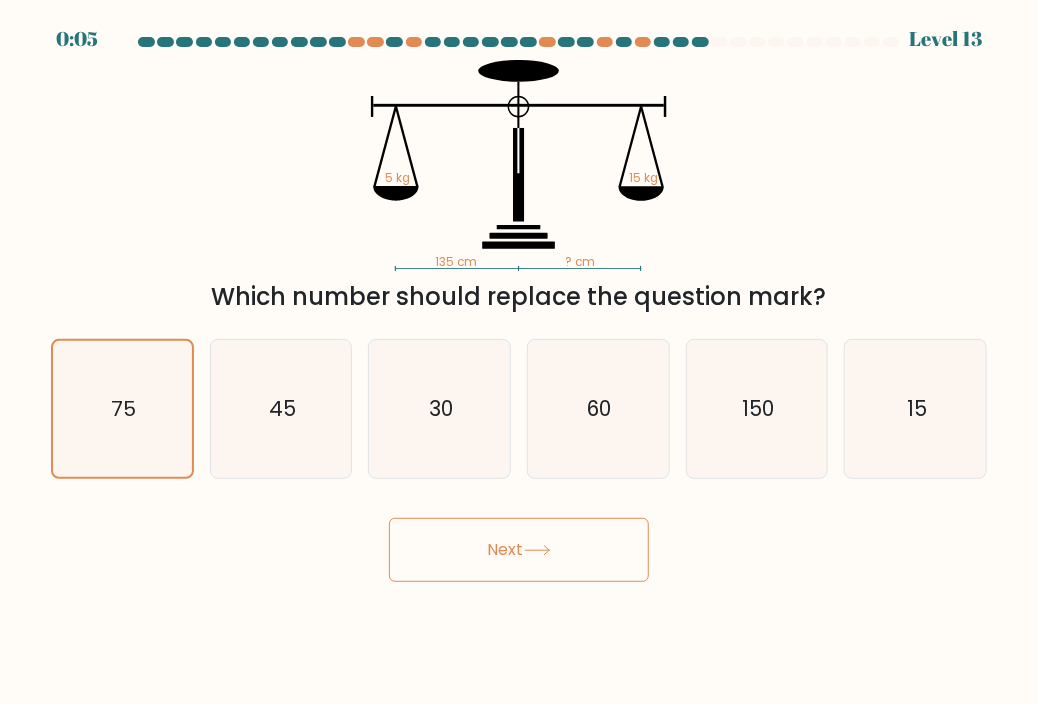 click on "Next" at bounding box center (519, 550) 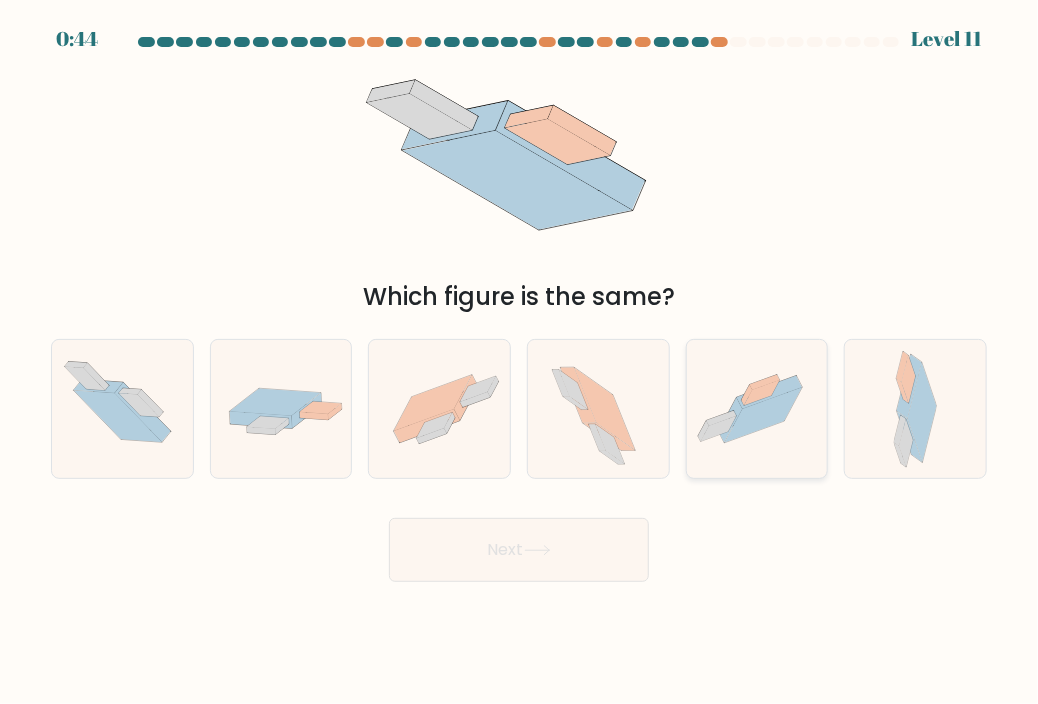 click 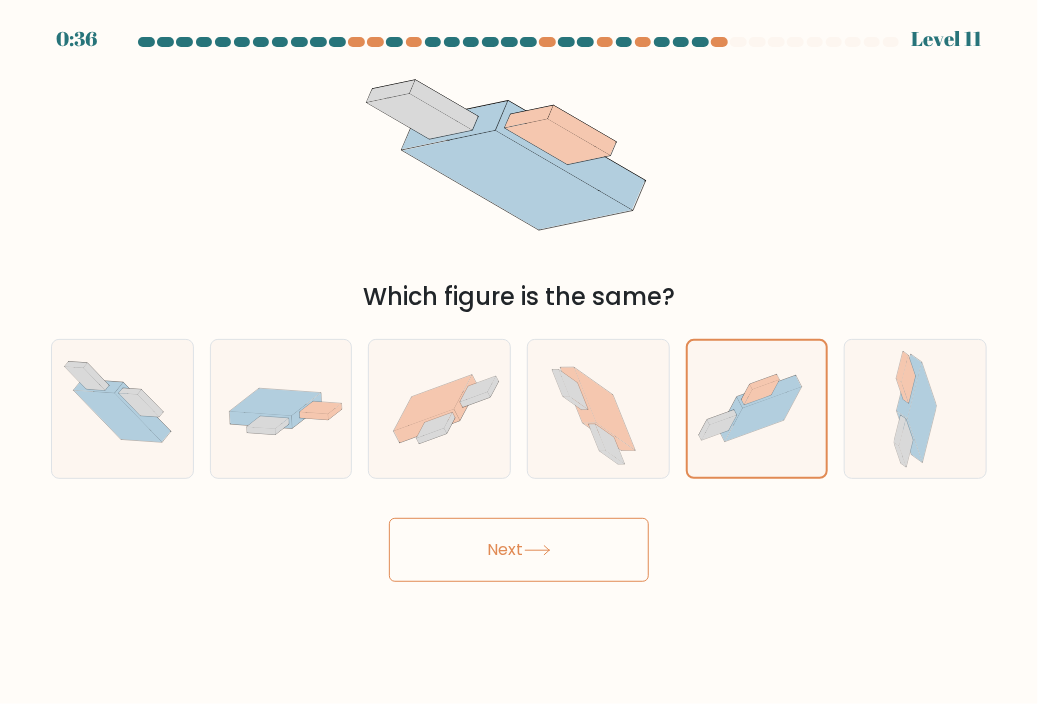 click 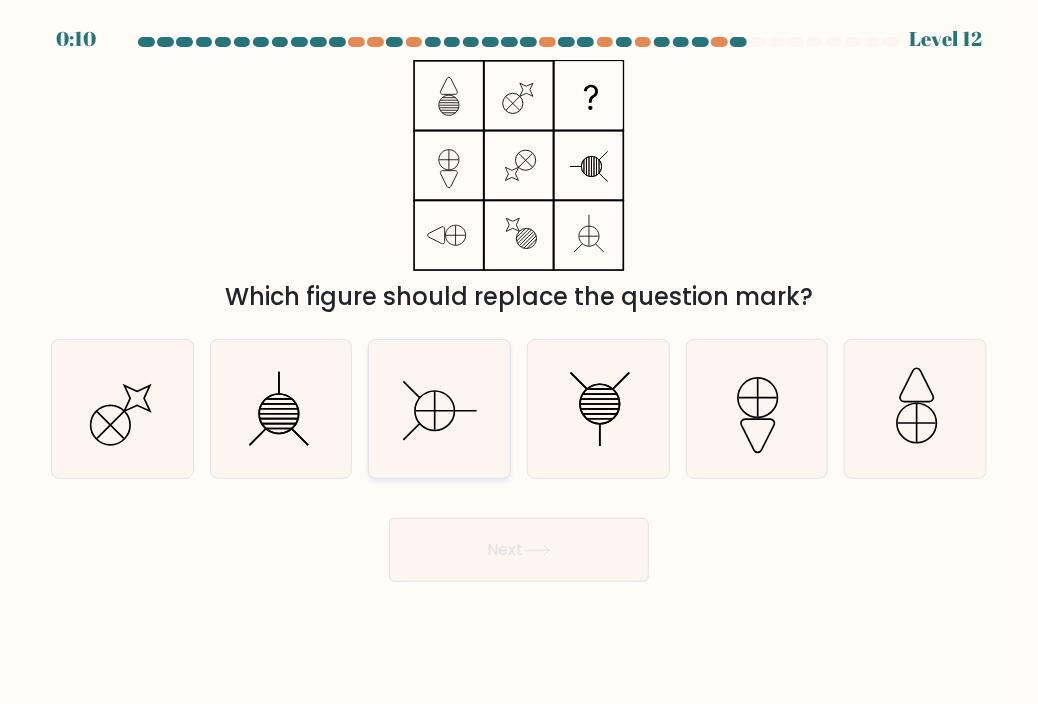click 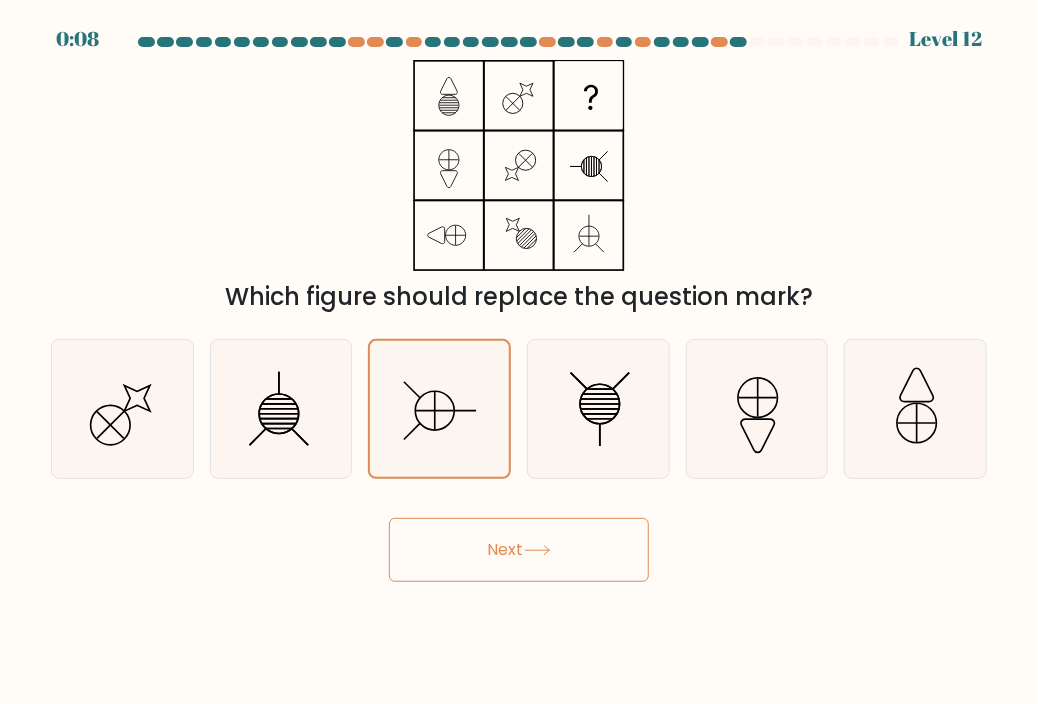 click on "Next" at bounding box center (519, 550) 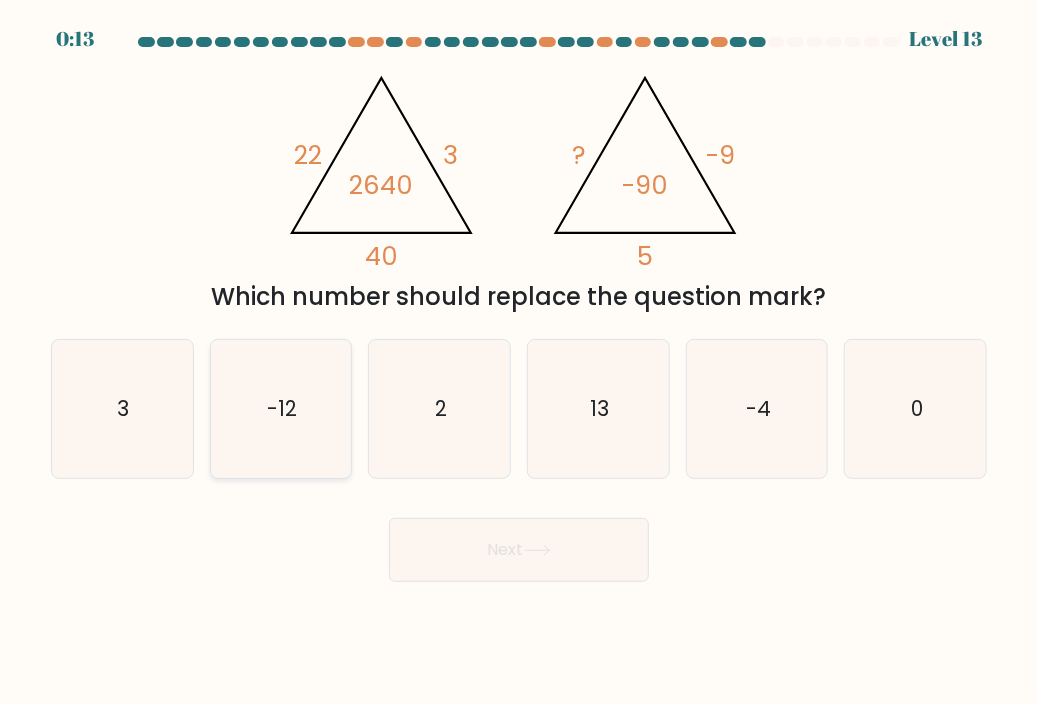 click on "-12" 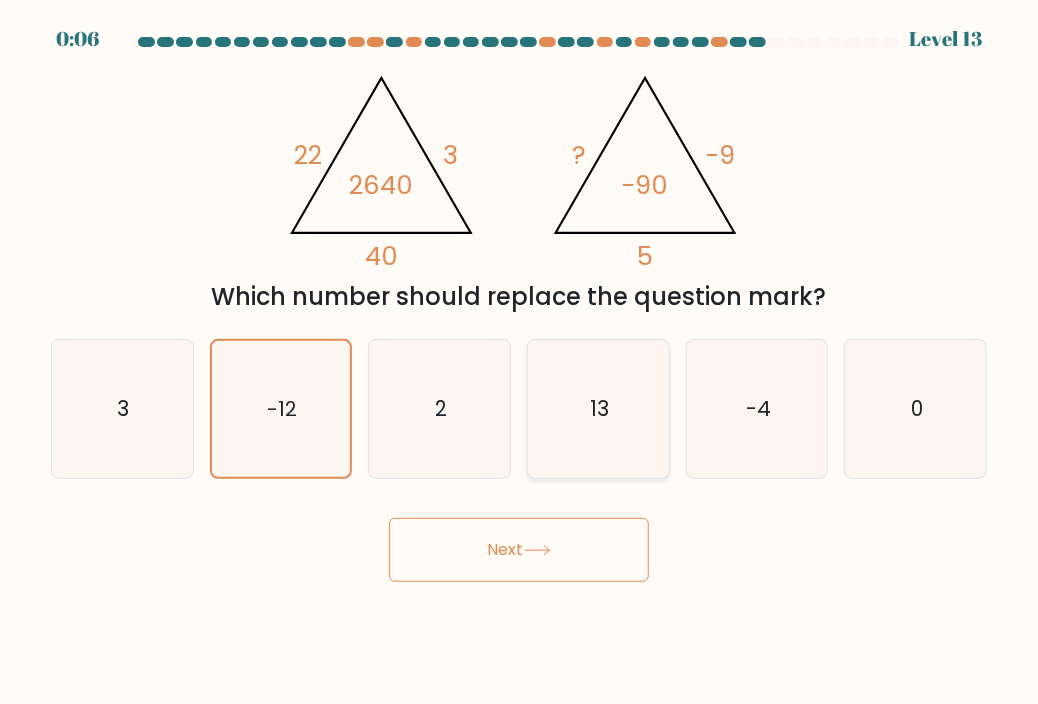 click on "13" 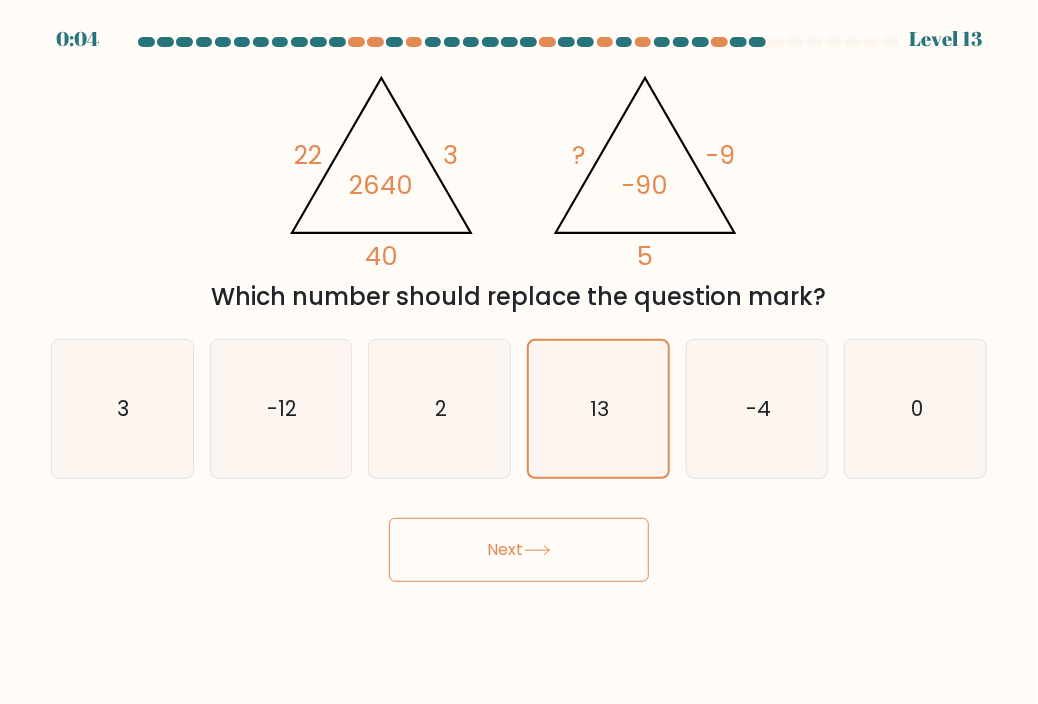 click on "b.
-12" at bounding box center (281, 409) 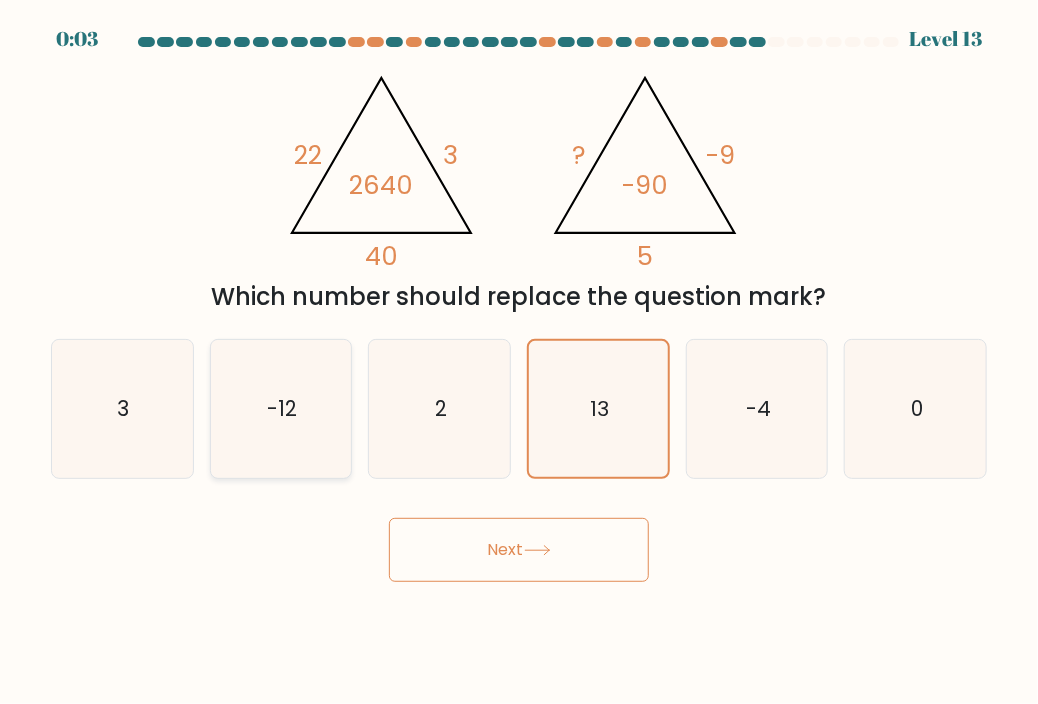 click on "-12" 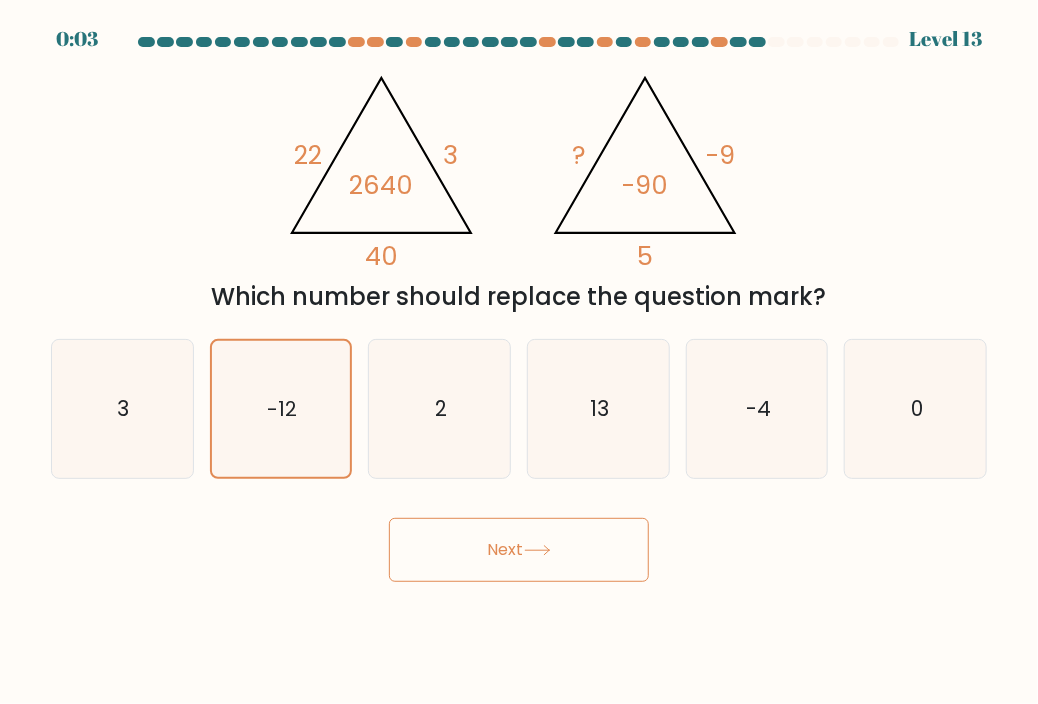 click on "Next" at bounding box center (519, 550) 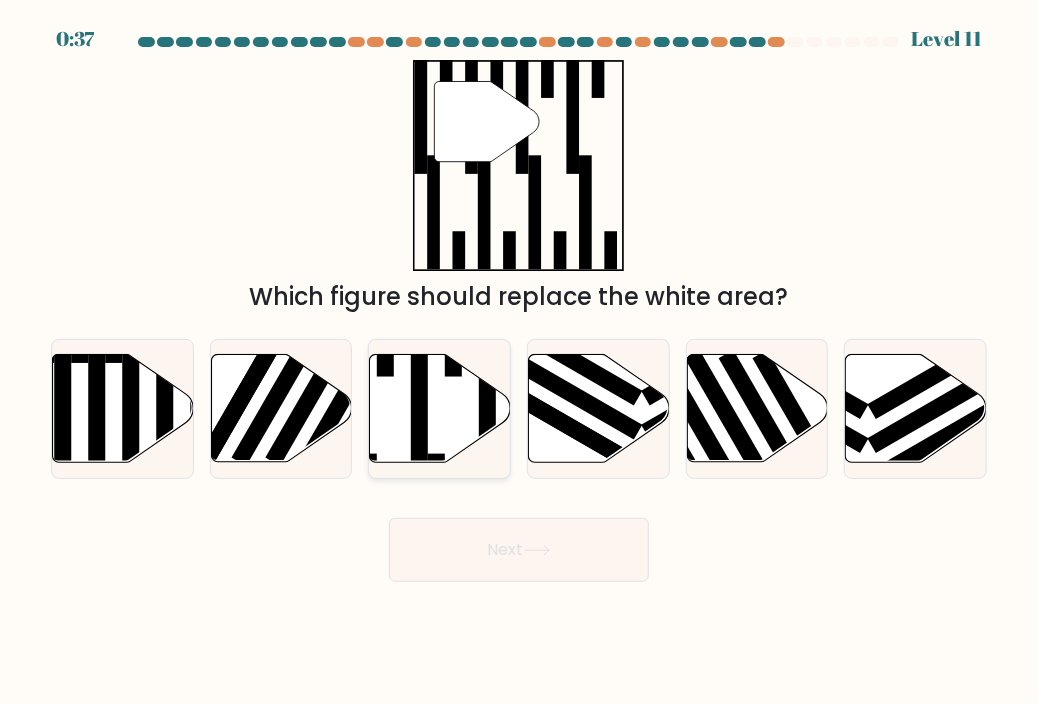 click 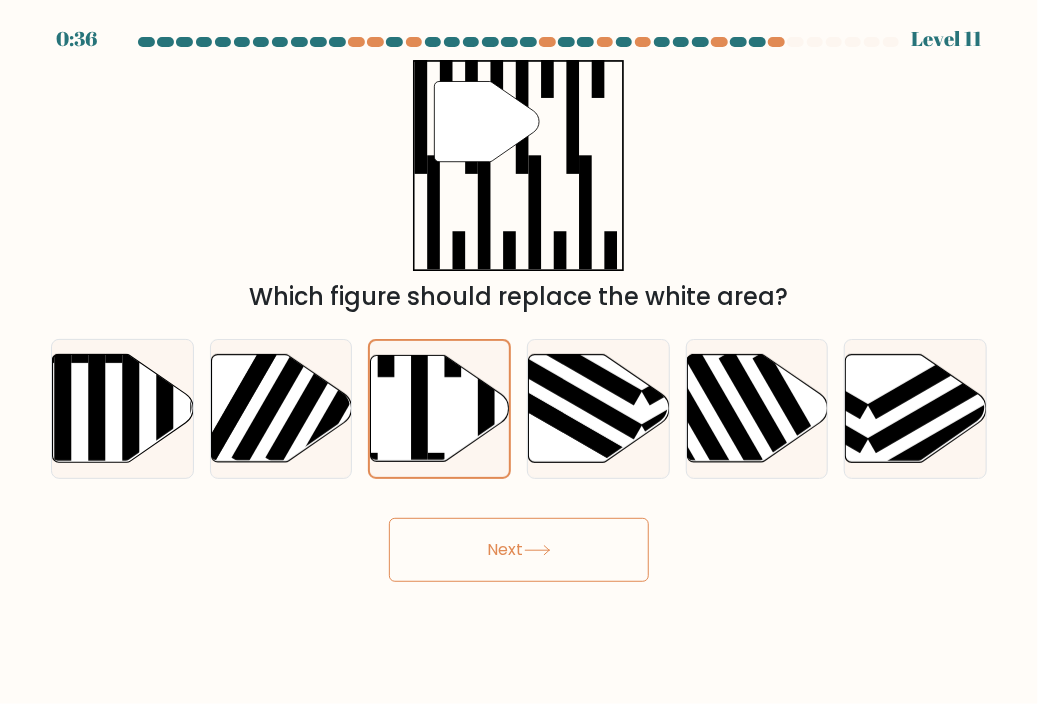 click on "Next" at bounding box center (519, 550) 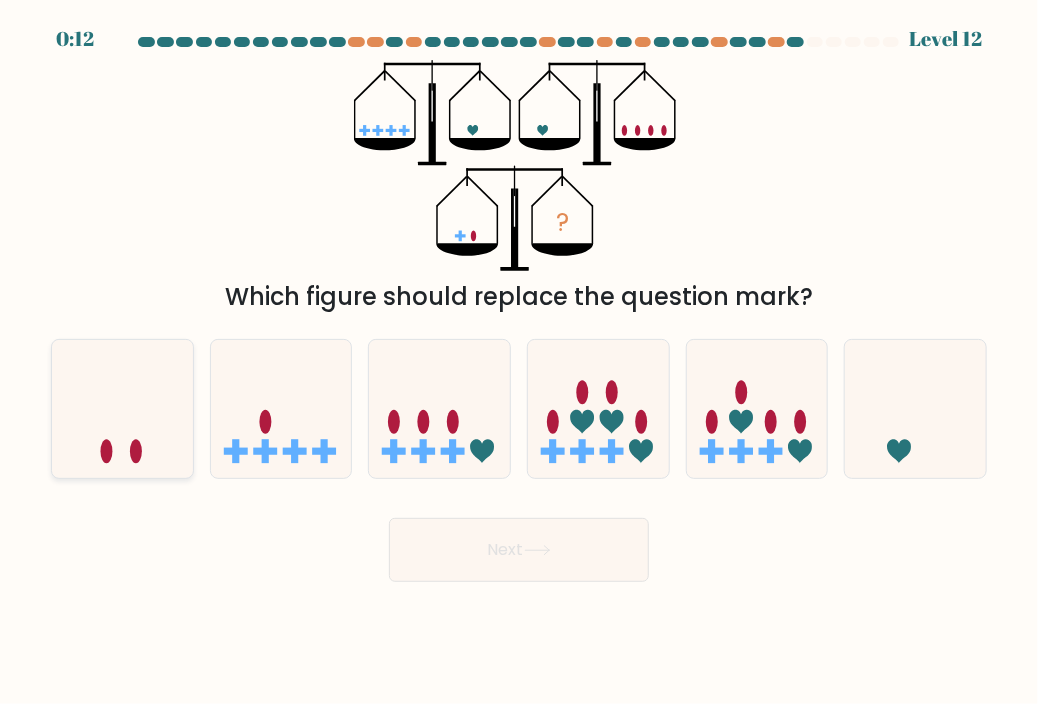 click 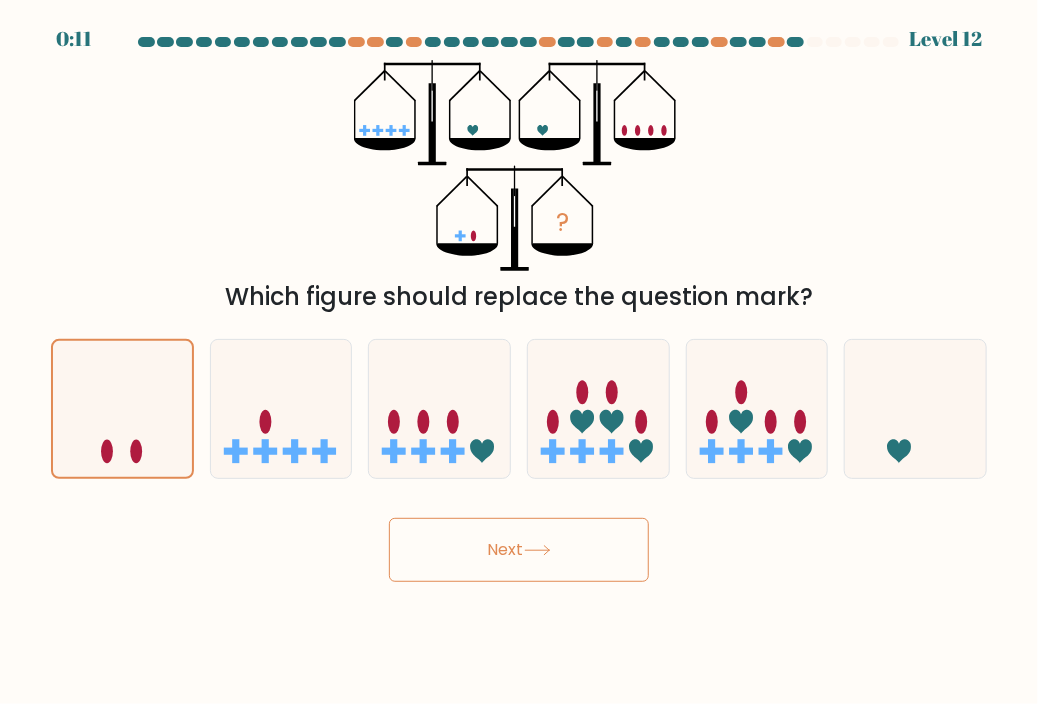 click on "Next" at bounding box center (519, 550) 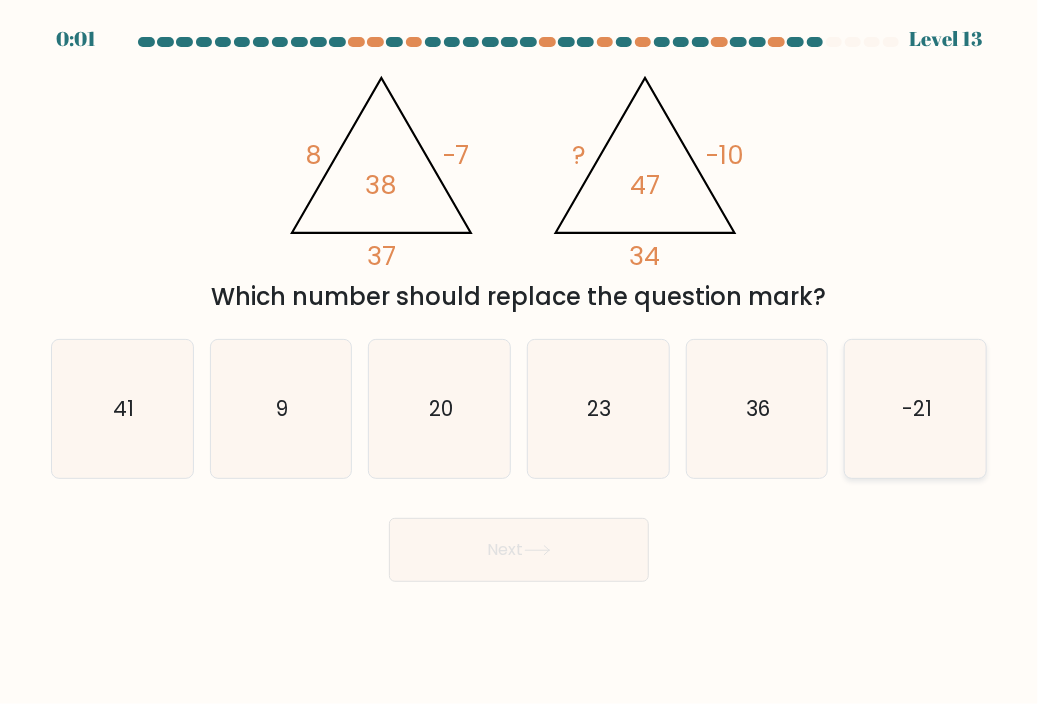 click on "-21" 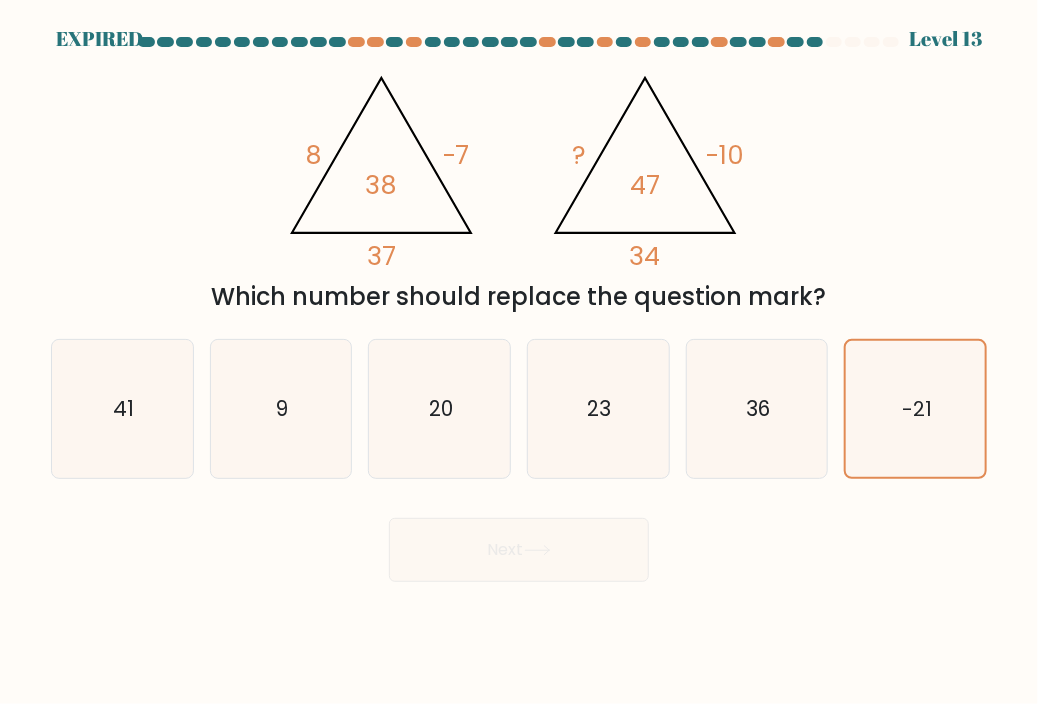 click on "Next" at bounding box center (519, 542) 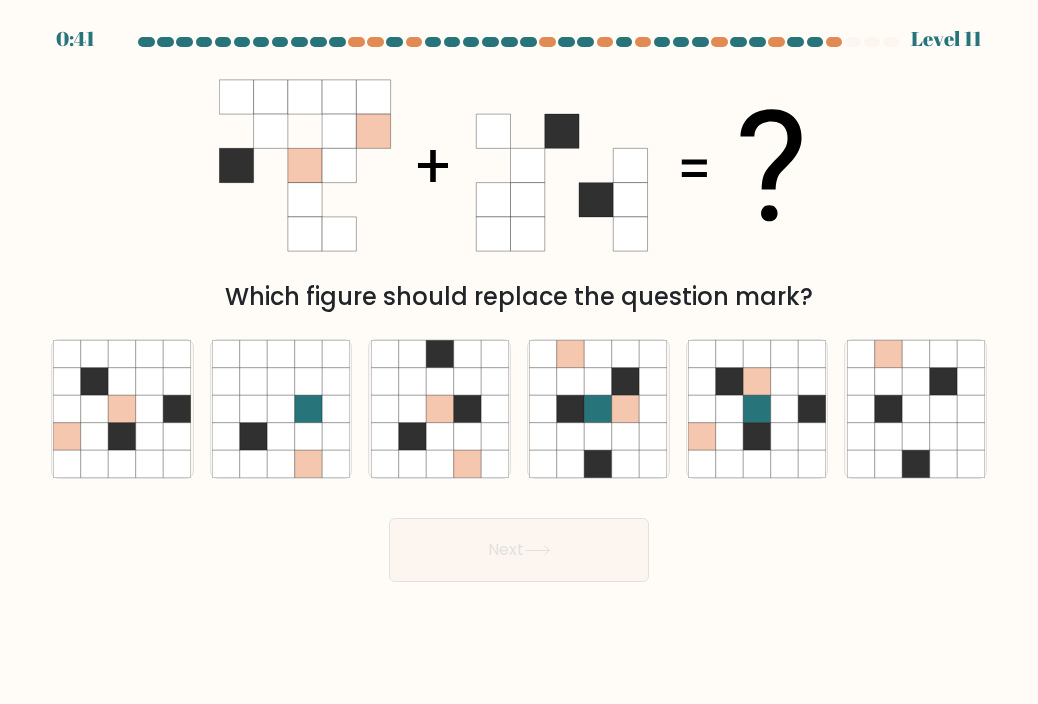 scroll, scrollTop: 0, scrollLeft: 0, axis: both 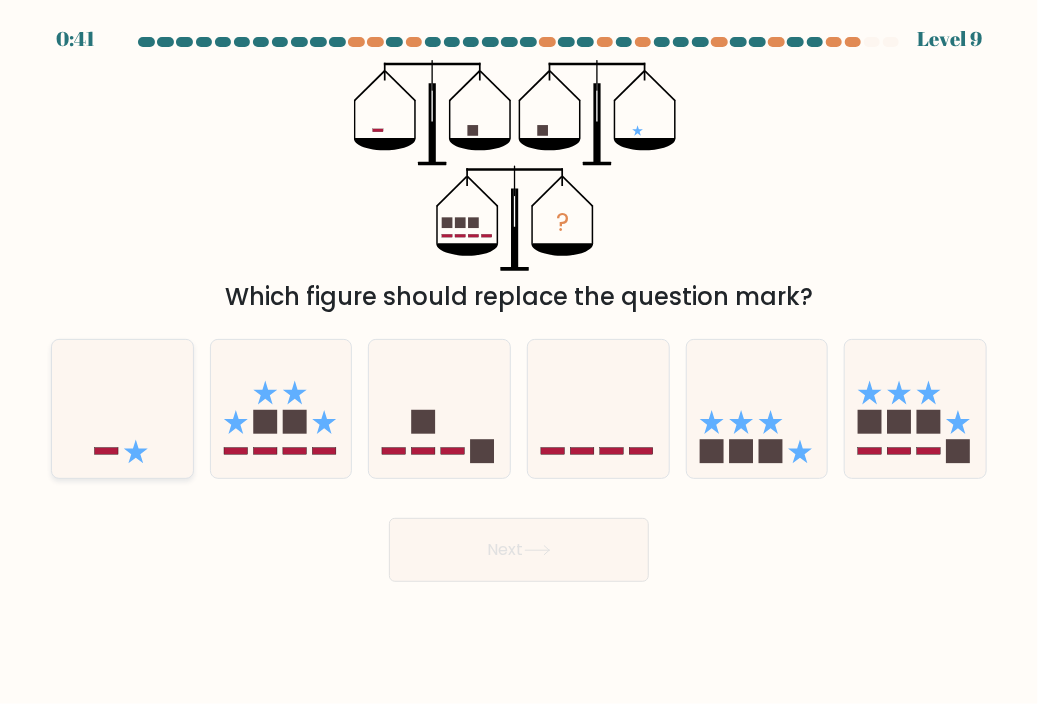 click 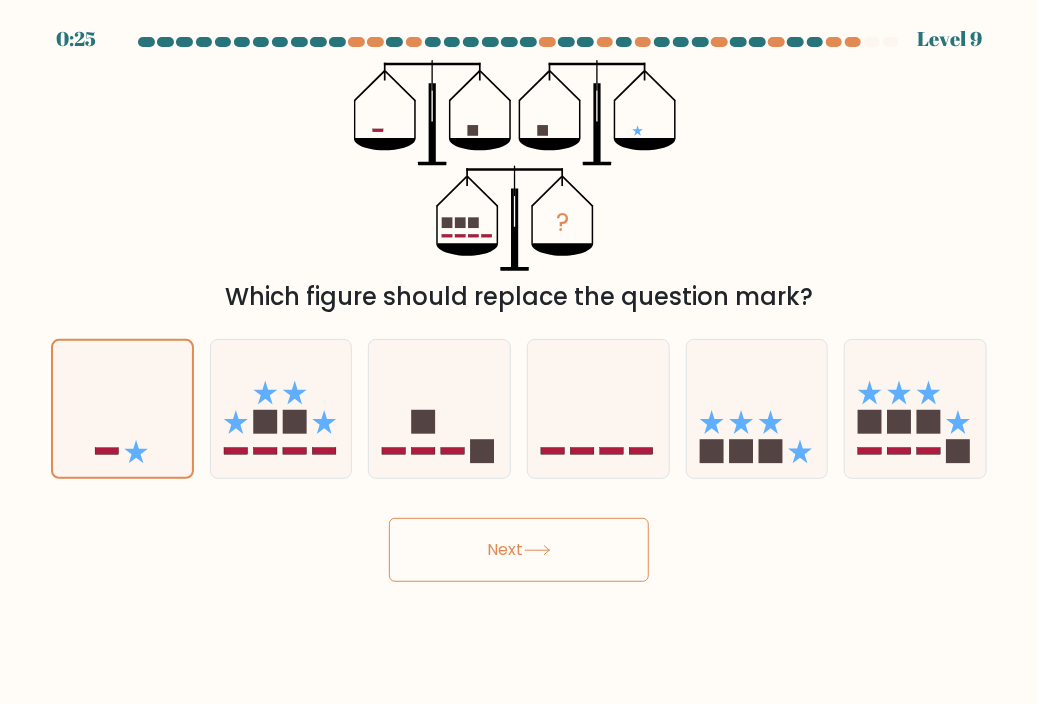 click on "Next" at bounding box center (519, 550) 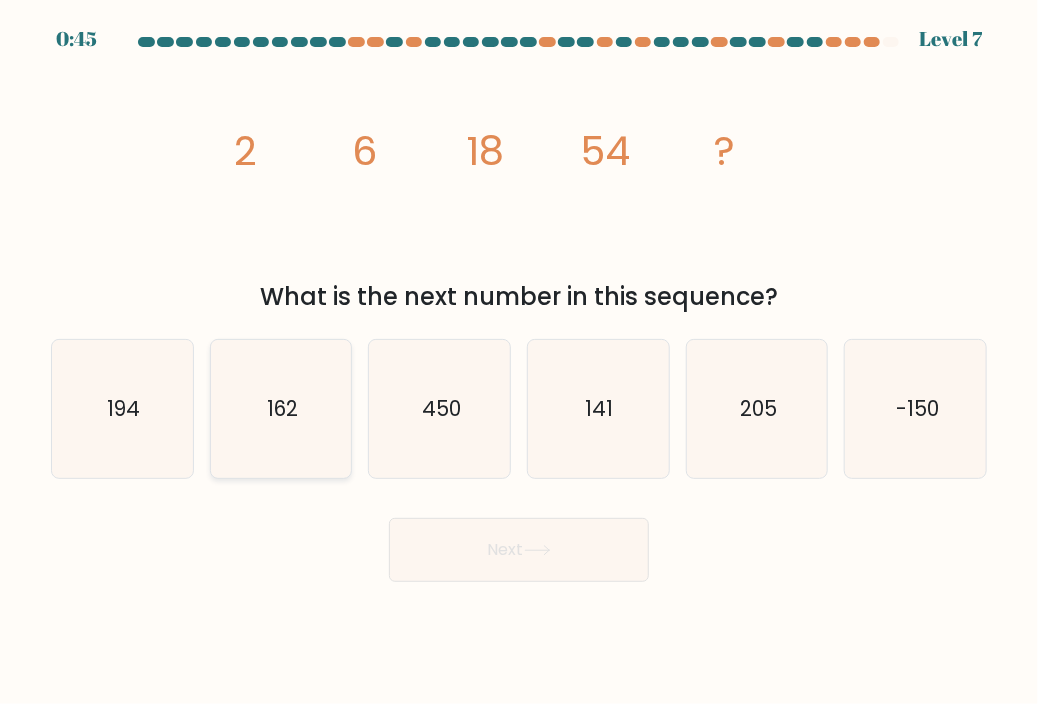 click on "162" 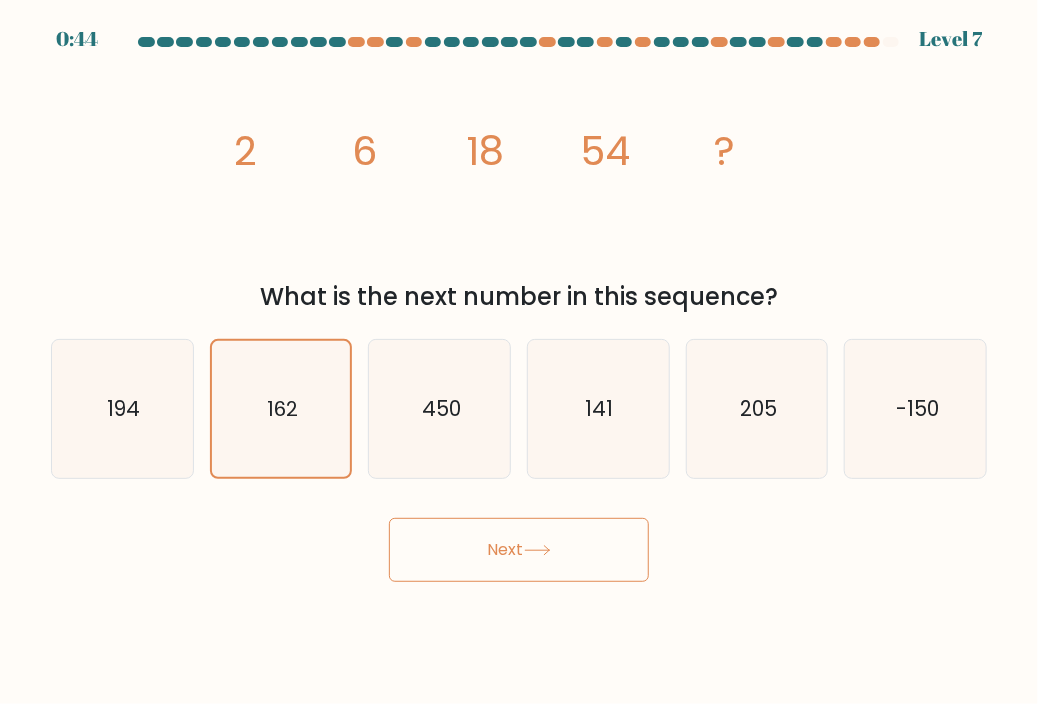 click on "Next" at bounding box center [519, 550] 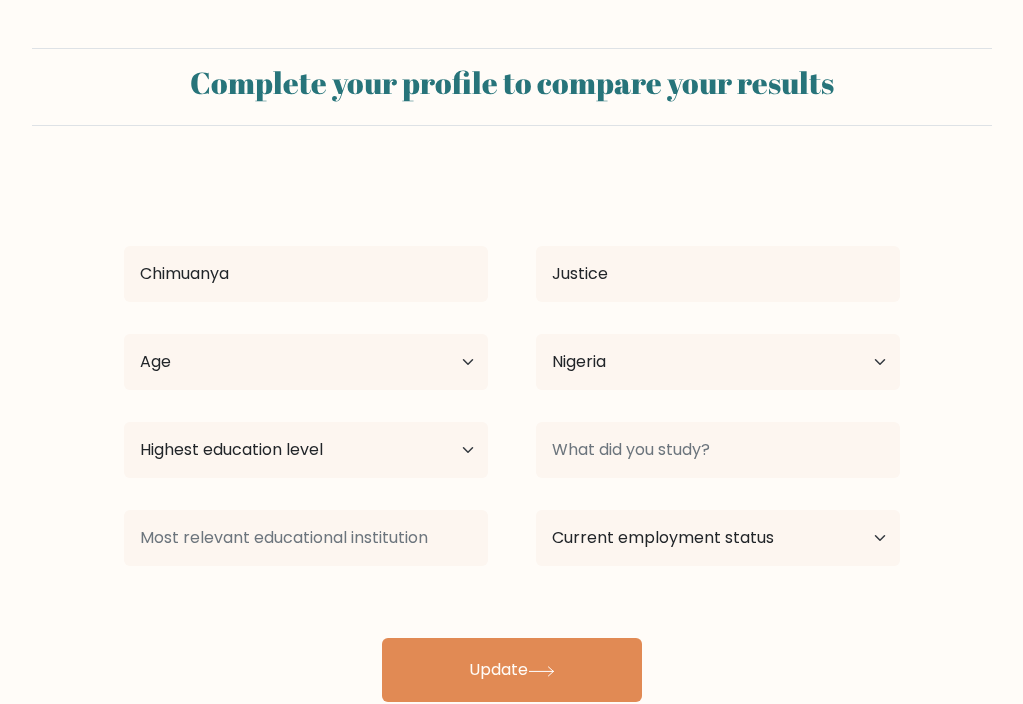 select on "NG" 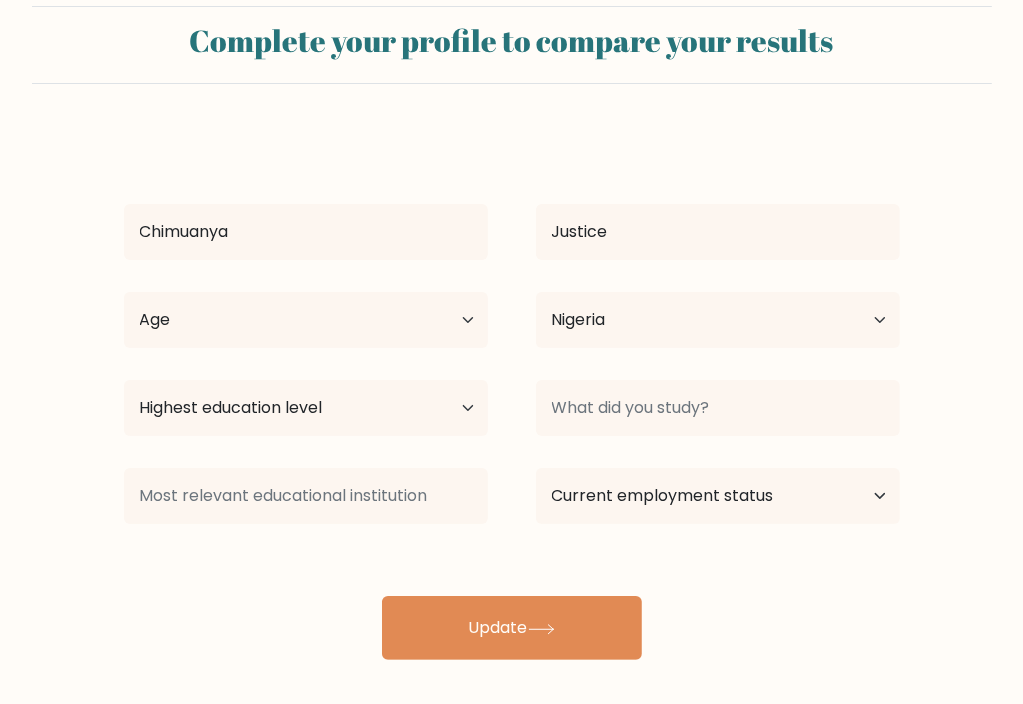 scroll, scrollTop: 54, scrollLeft: 0, axis: vertical 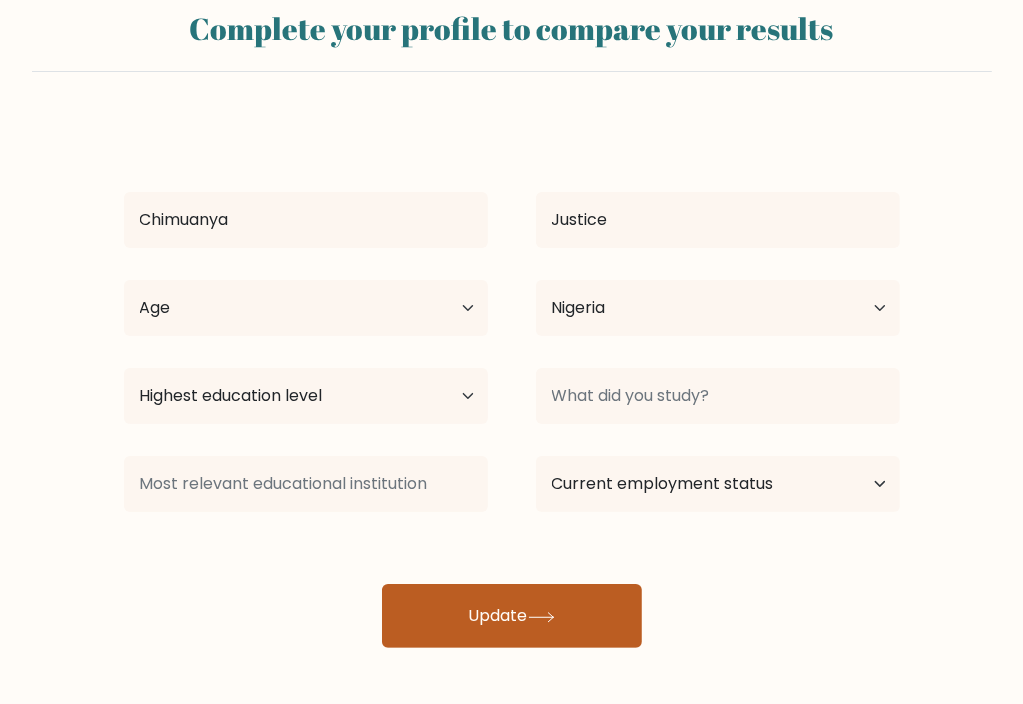 click on "Update" at bounding box center (512, 616) 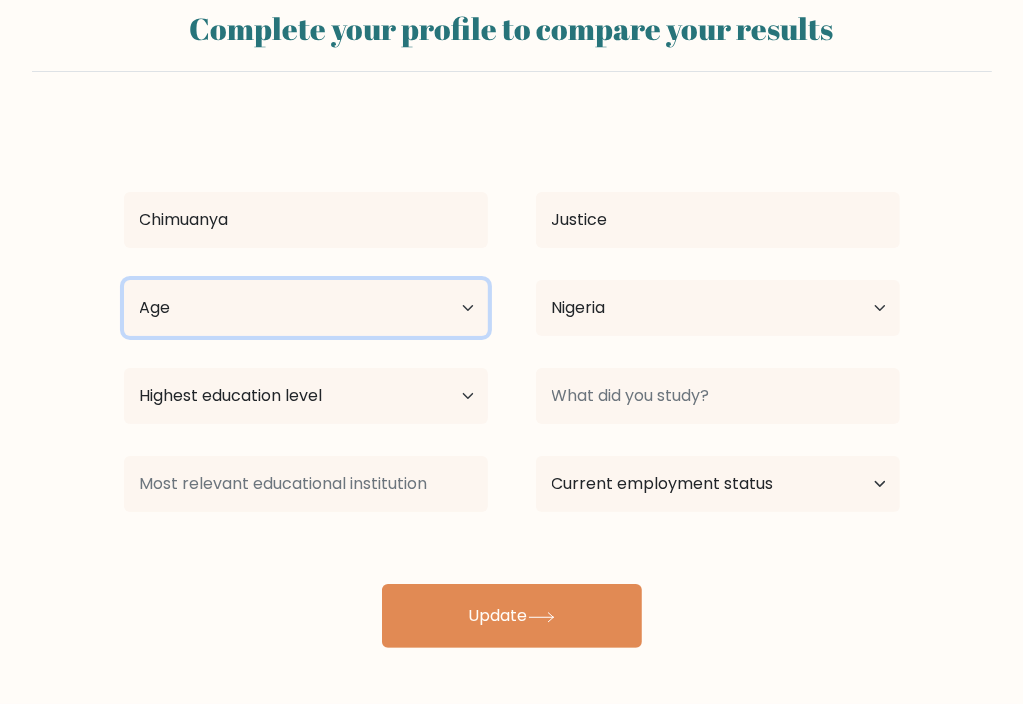 click on "Age
Under 18 years old
18-24 years old
25-34 years old
35-44 years old
45-54 years old
55-64 years old
65 years old and above" at bounding box center [306, 308] 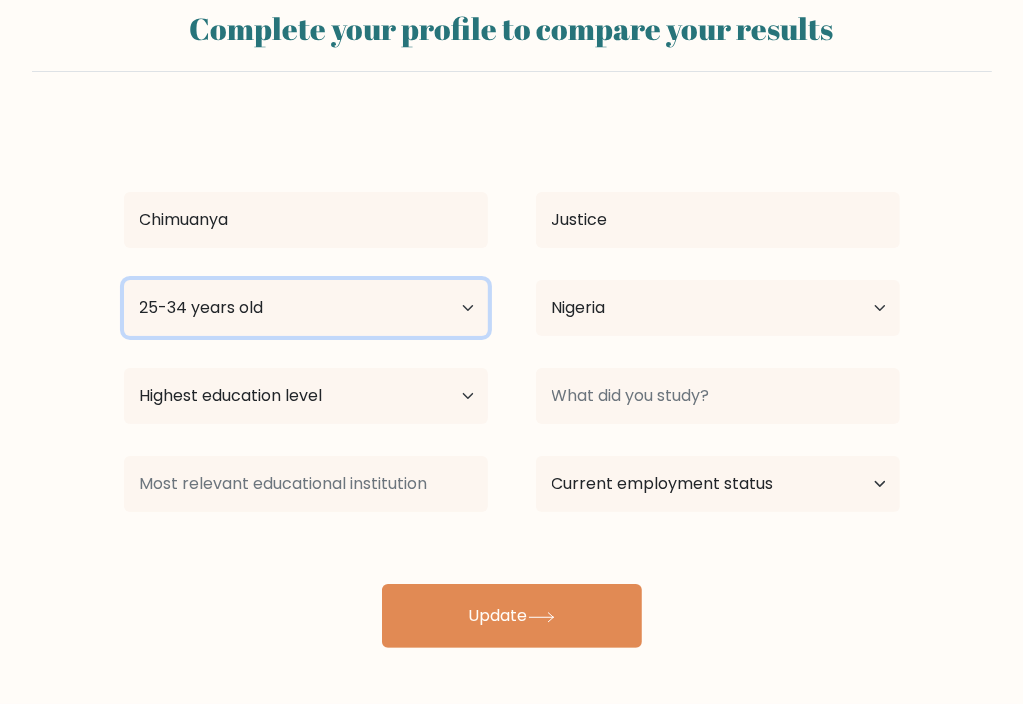 click on "Age
Under 18 years old
18-24 years old
25-34 years old
35-44 years old
45-54 years old
55-64 years old
65 years old and above" at bounding box center [306, 308] 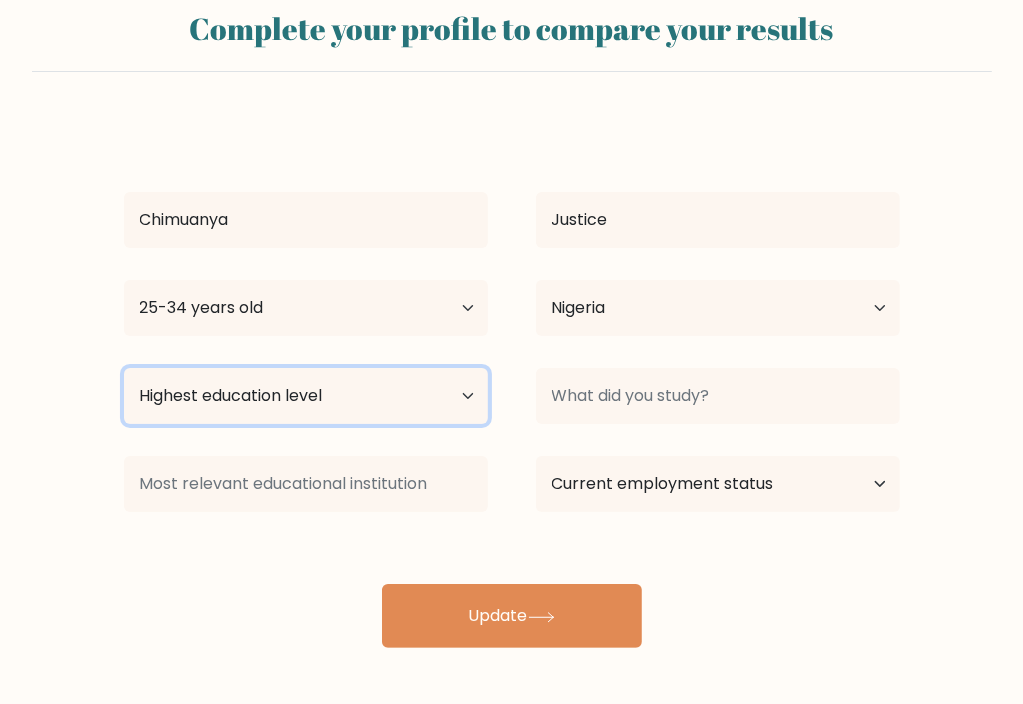 click on "Highest education level
No schooling
Primary
Lower Secondary
Upper Secondary
Occupation Specific
Bachelor's degree
Master's degree
Doctoral degree" at bounding box center [306, 396] 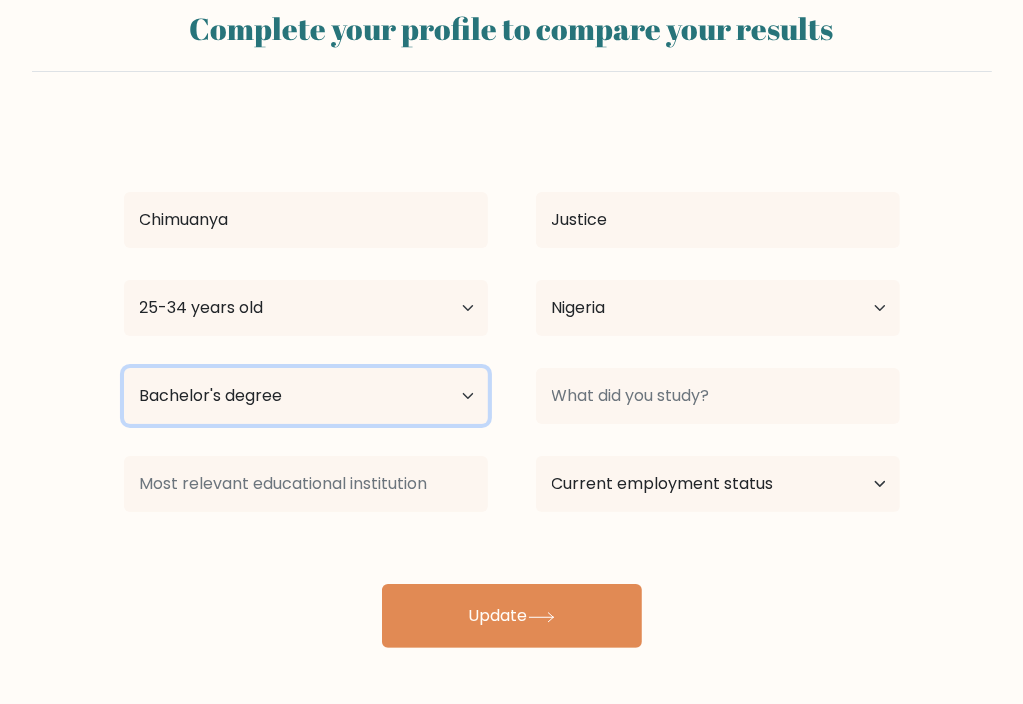 click on "Highest education level
No schooling
Primary
Lower Secondary
Upper Secondary
Occupation Specific
Bachelor's degree
Master's degree
Doctoral degree" at bounding box center (306, 396) 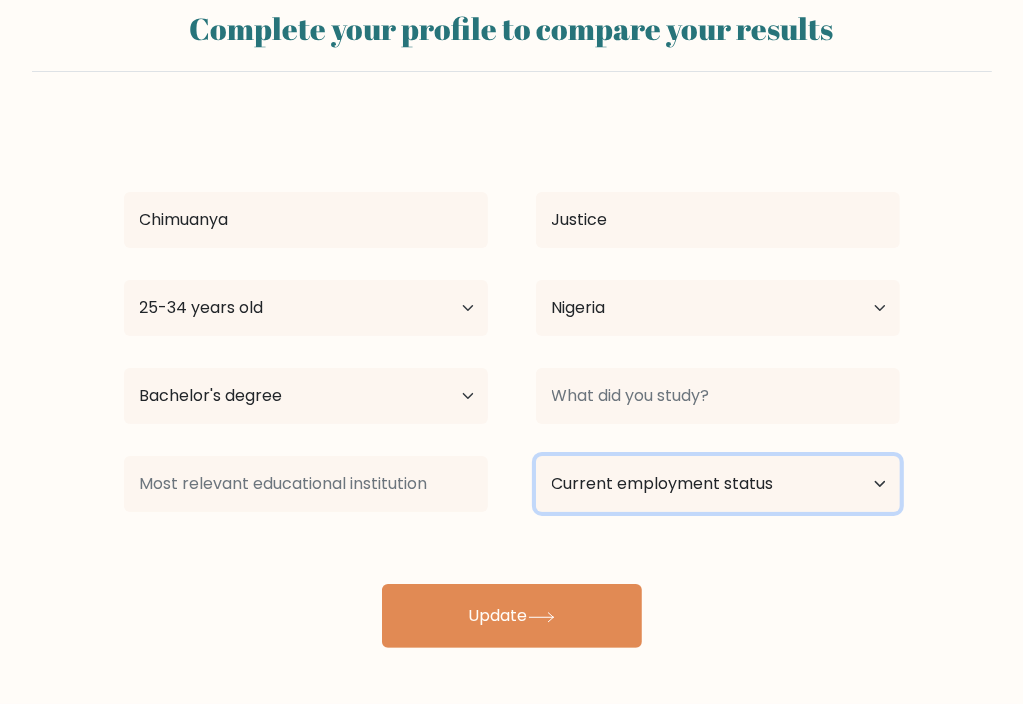 click on "Current employment status
Employed
Student
Retired
Other / prefer not to answer" at bounding box center (718, 484) 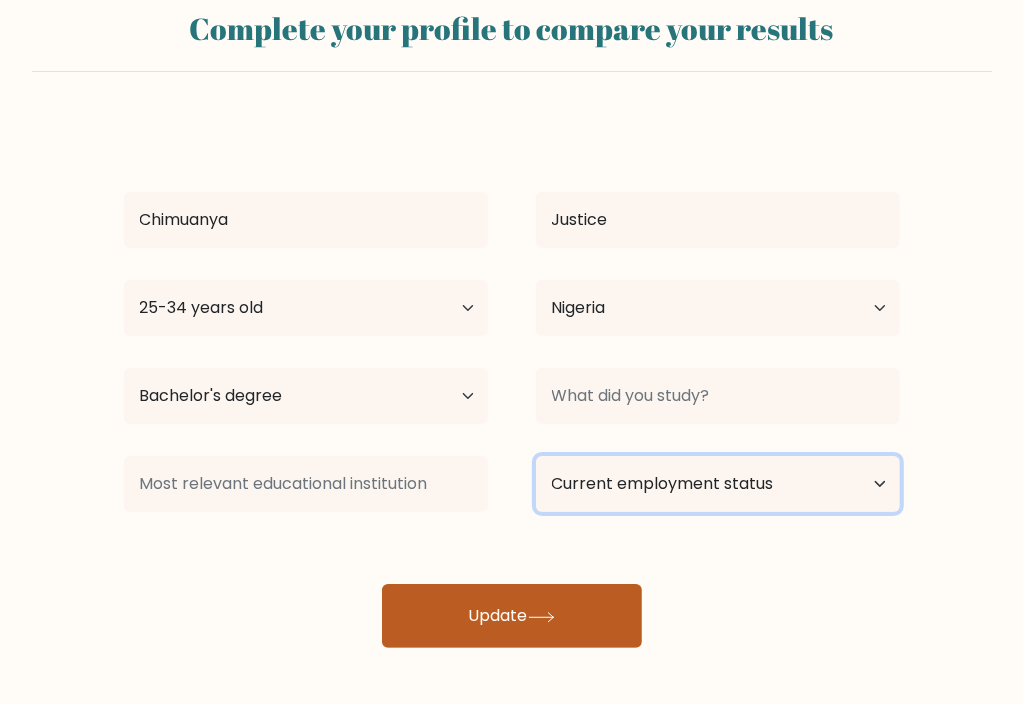 select on "other" 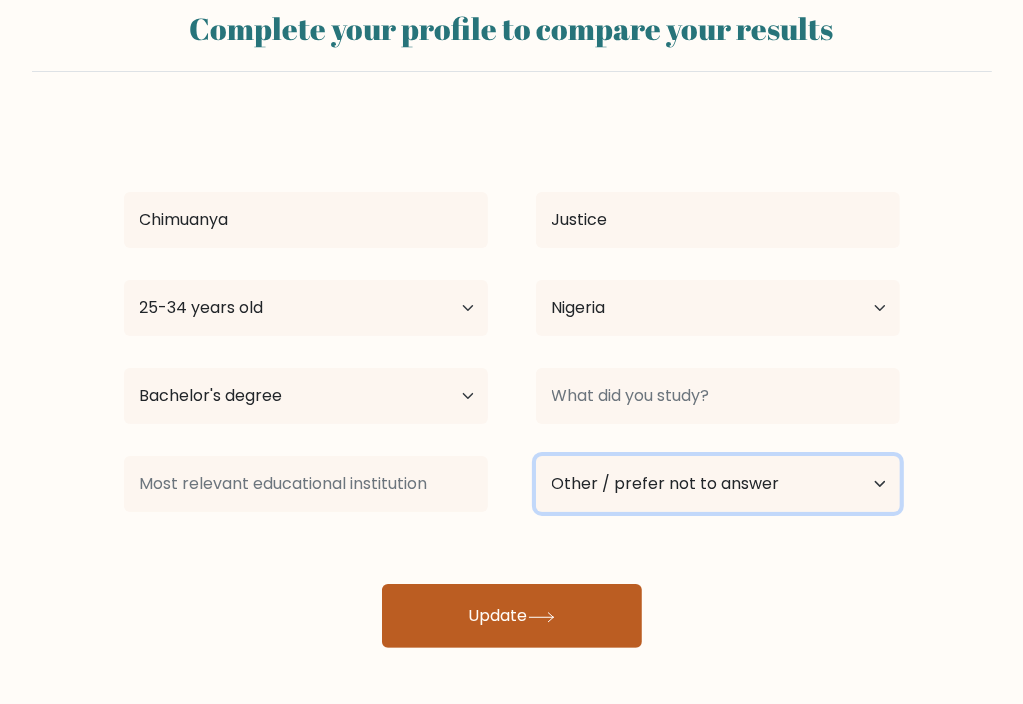 click on "Current employment status
Employed
Student
Retired
Other / prefer not to answer" at bounding box center (718, 484) 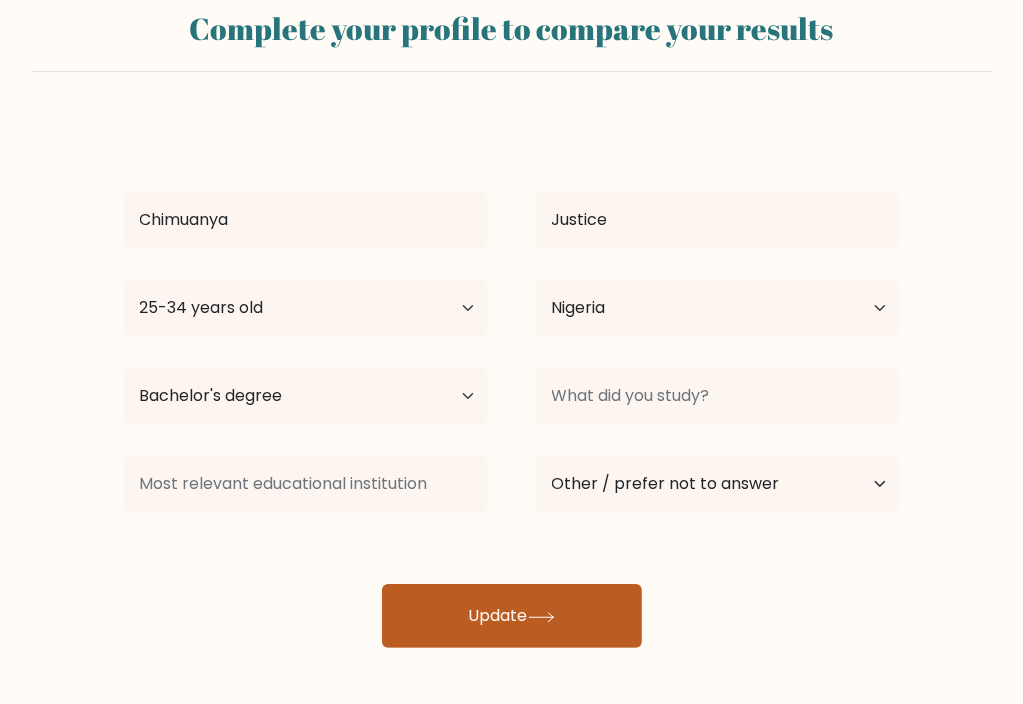 click on "Update" at bounding box center [512, 616] 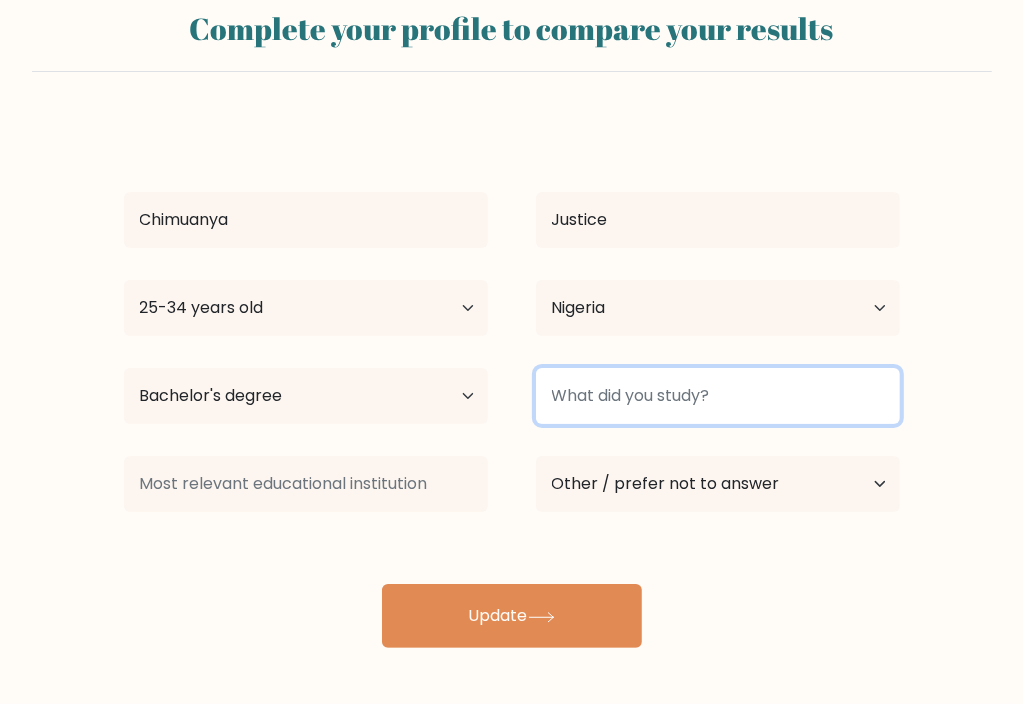 click at bounding box center (718, 396) 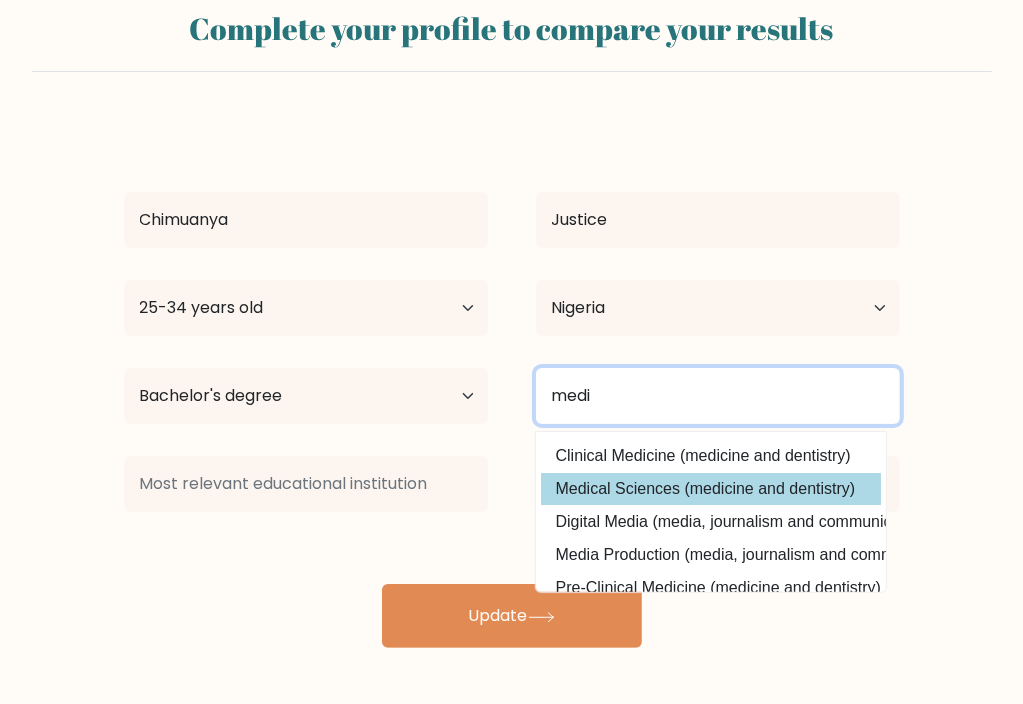 scroll, scrollTop: 0, scrollLeft: 0, axis: both 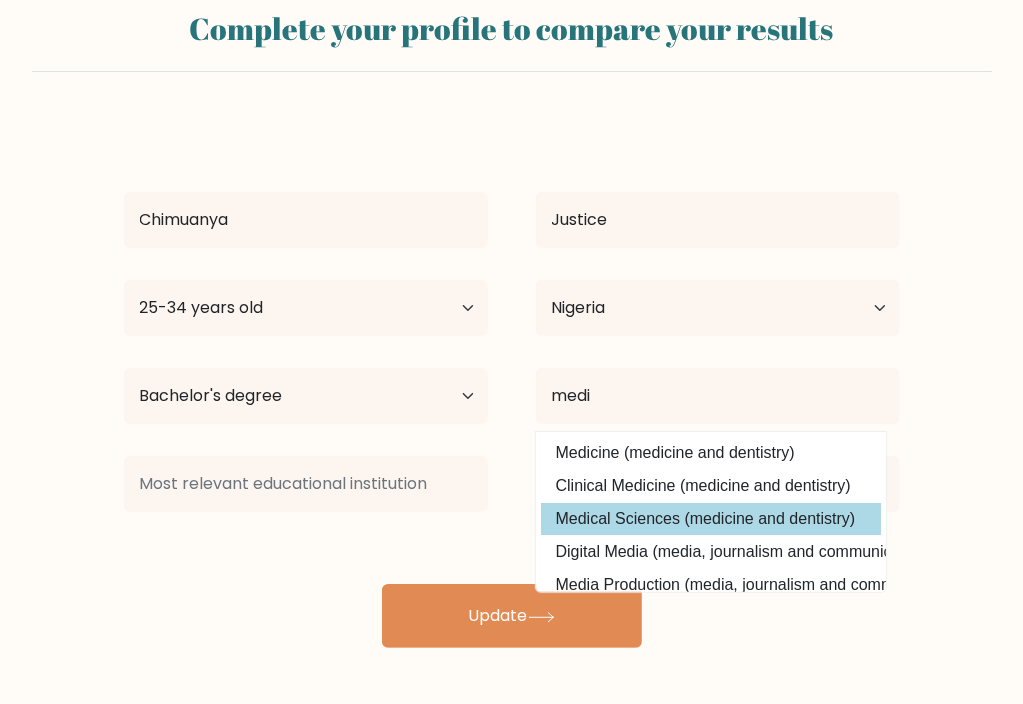 click on "Medical Sciences (medicine and dentistry)" at bounding box center [711, 519] 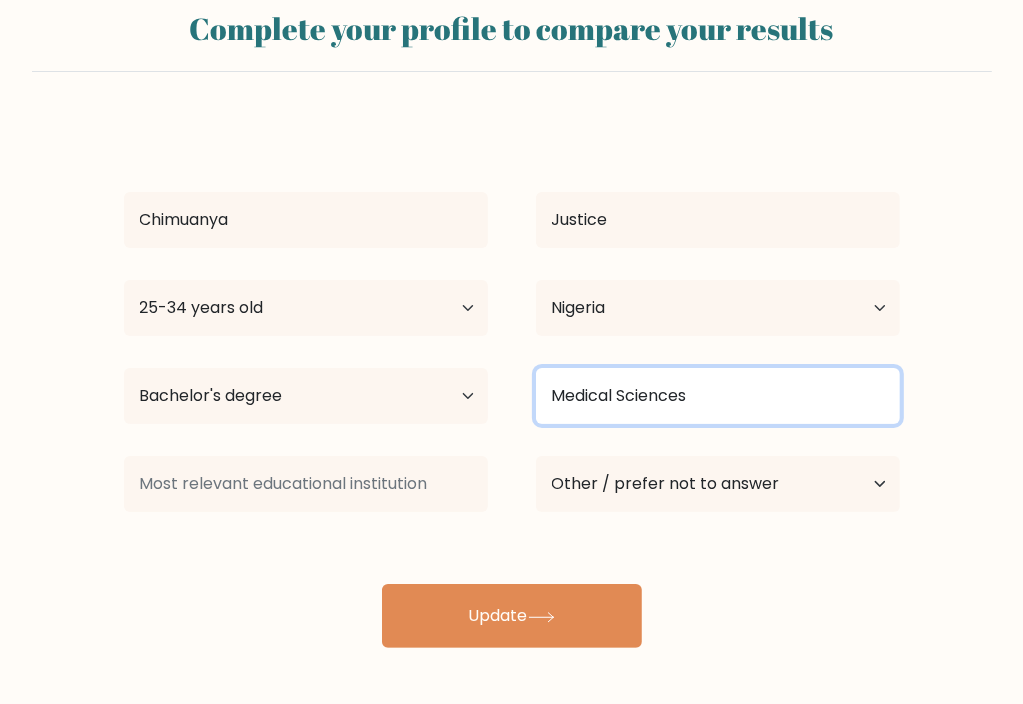 click on "Medical Sciences" at bounding box center [718, 396] 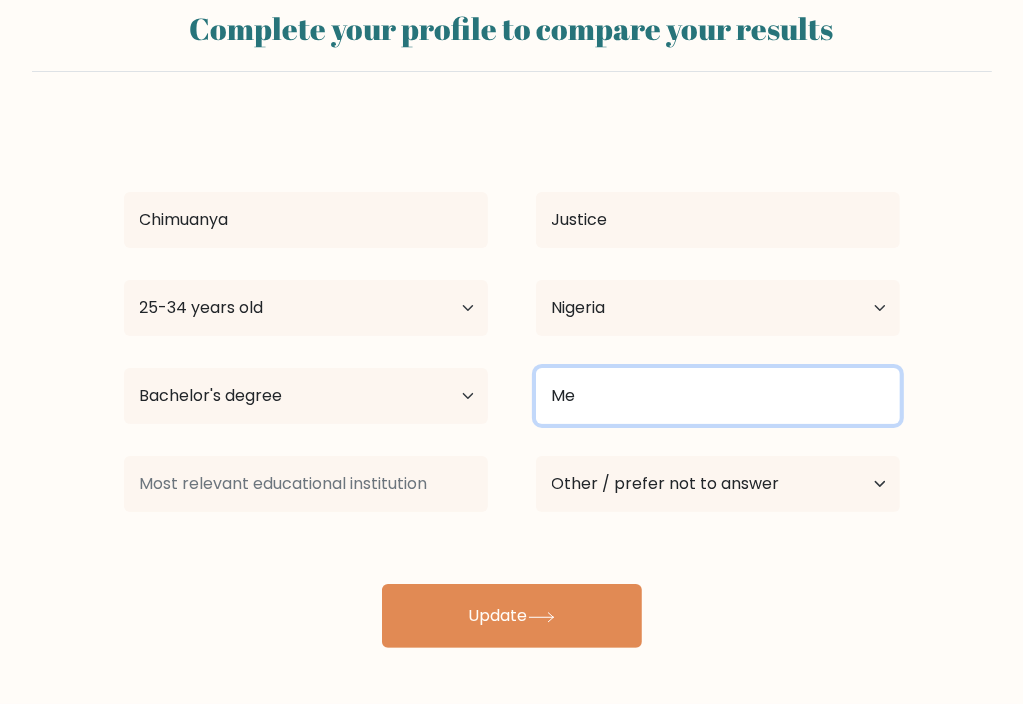 type on "M" 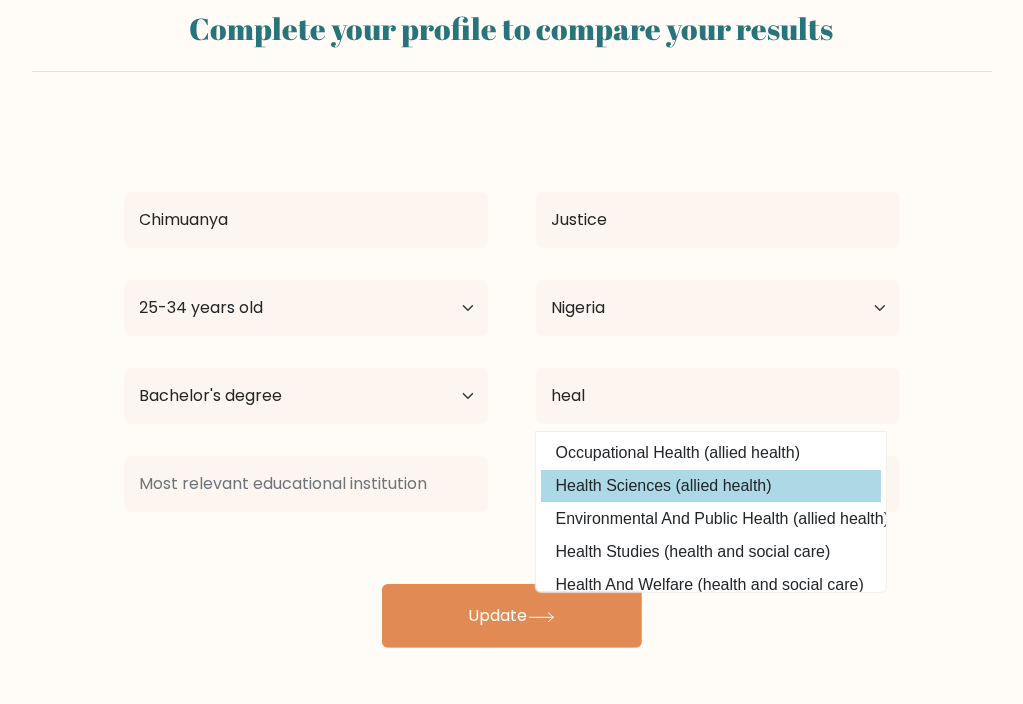 click on "Health Sciences (allied health)" at bounding box center [711, 486] 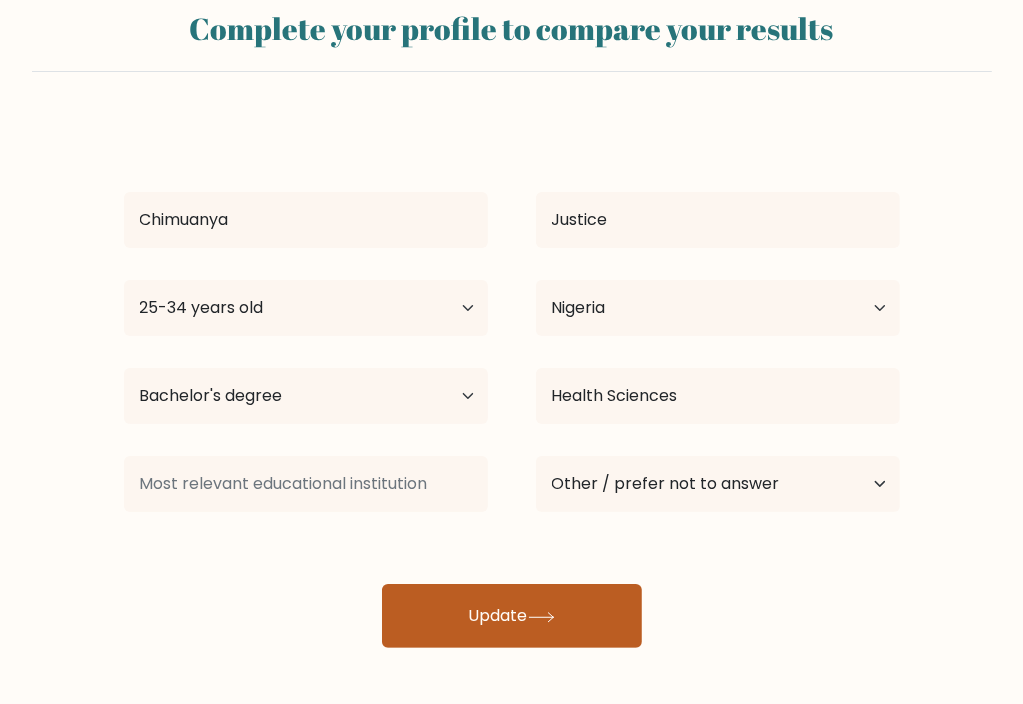 click on "Update" at bounding box center (512, 616) 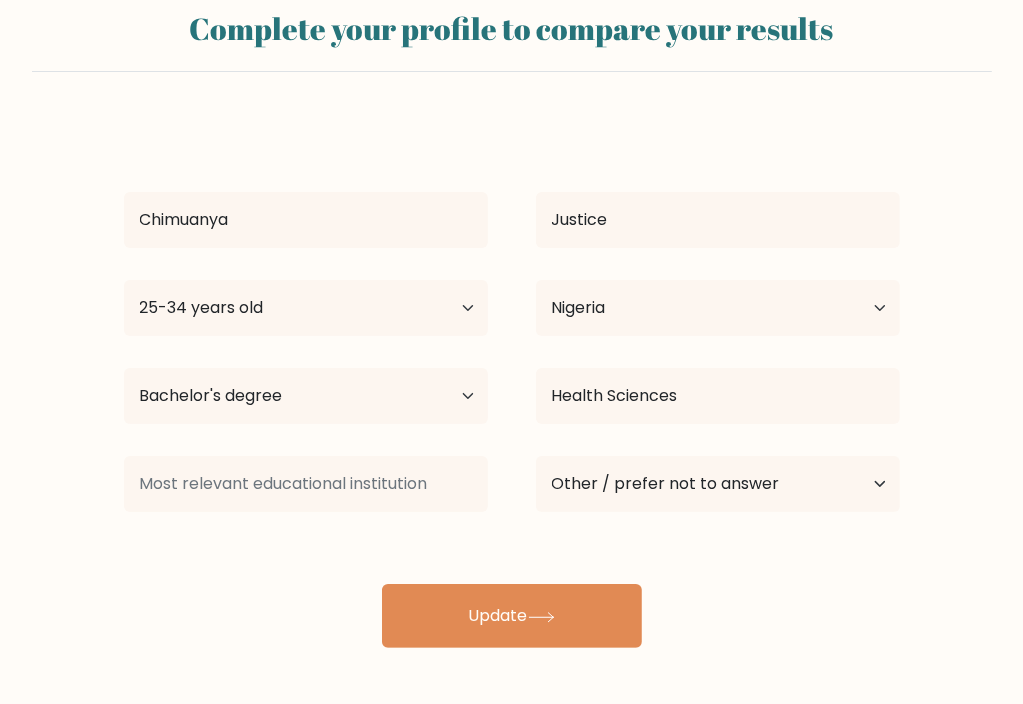 click at bounding box center (306, 484) 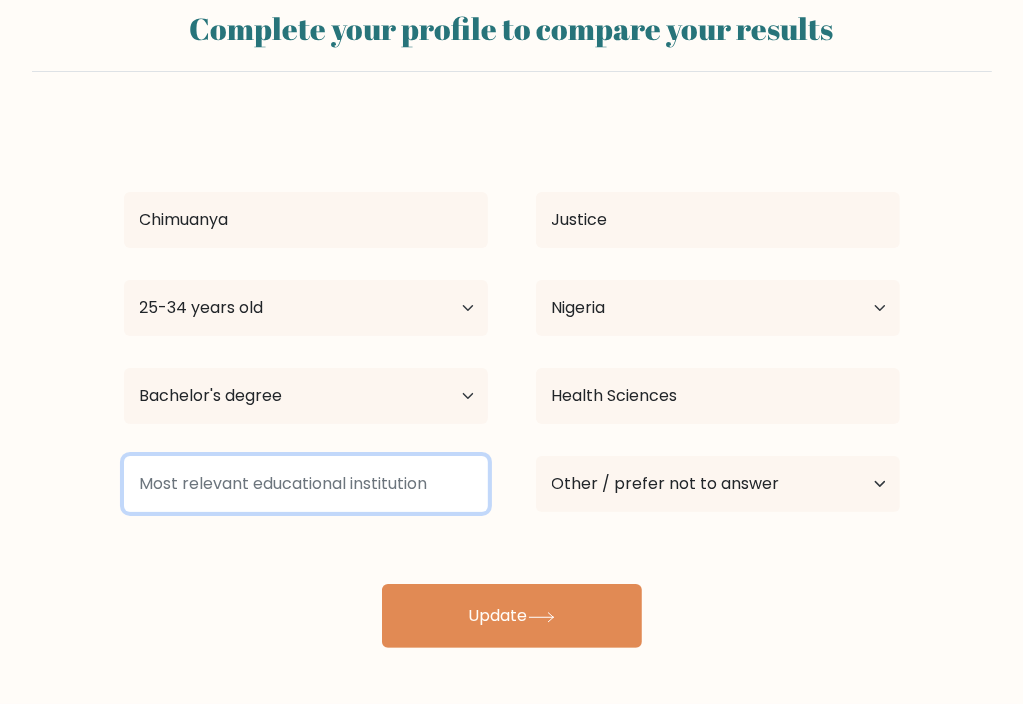 click at bounding box center (306, 484) 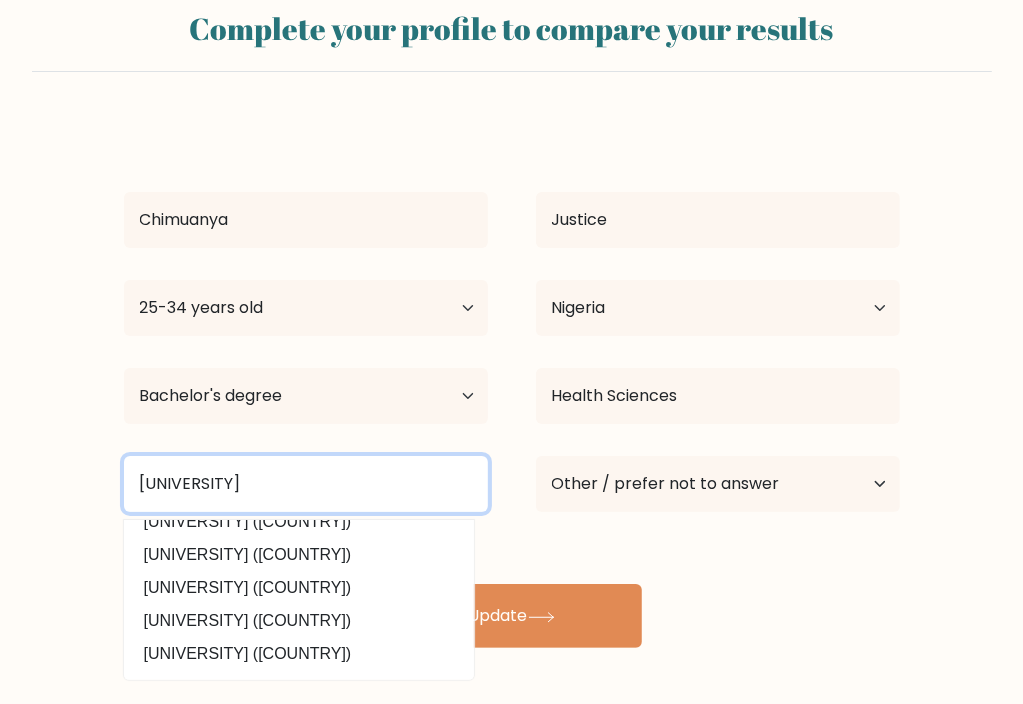 scroll, scrollTop: 0, scrollLeft: 0, axis: both 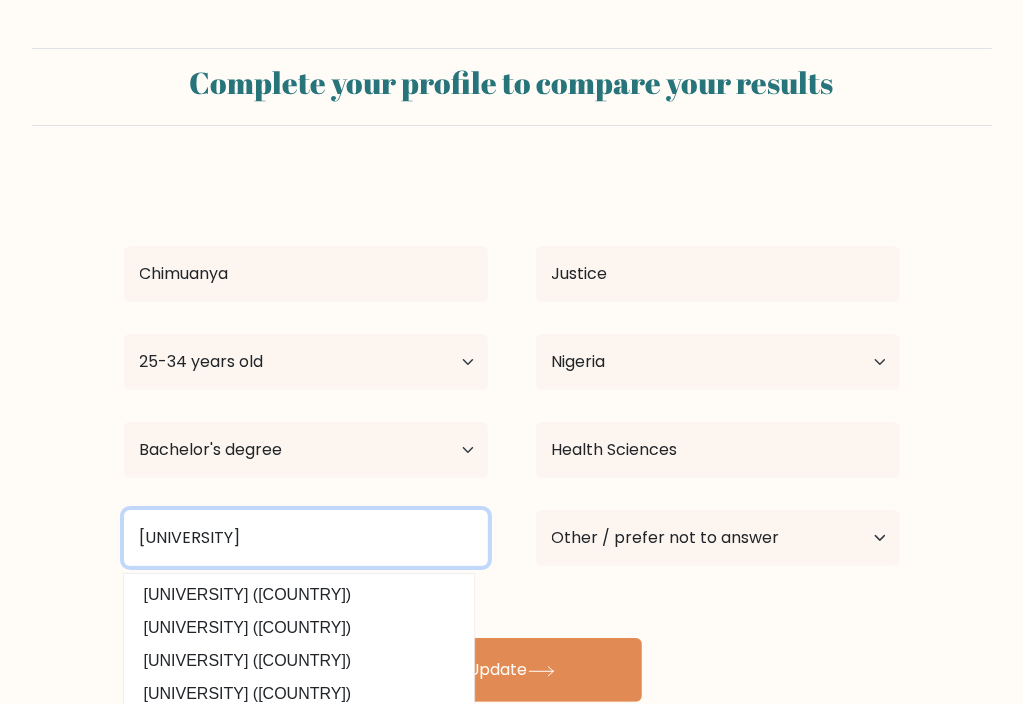 click on "College of health sciences" at bounding box center (306, 538) 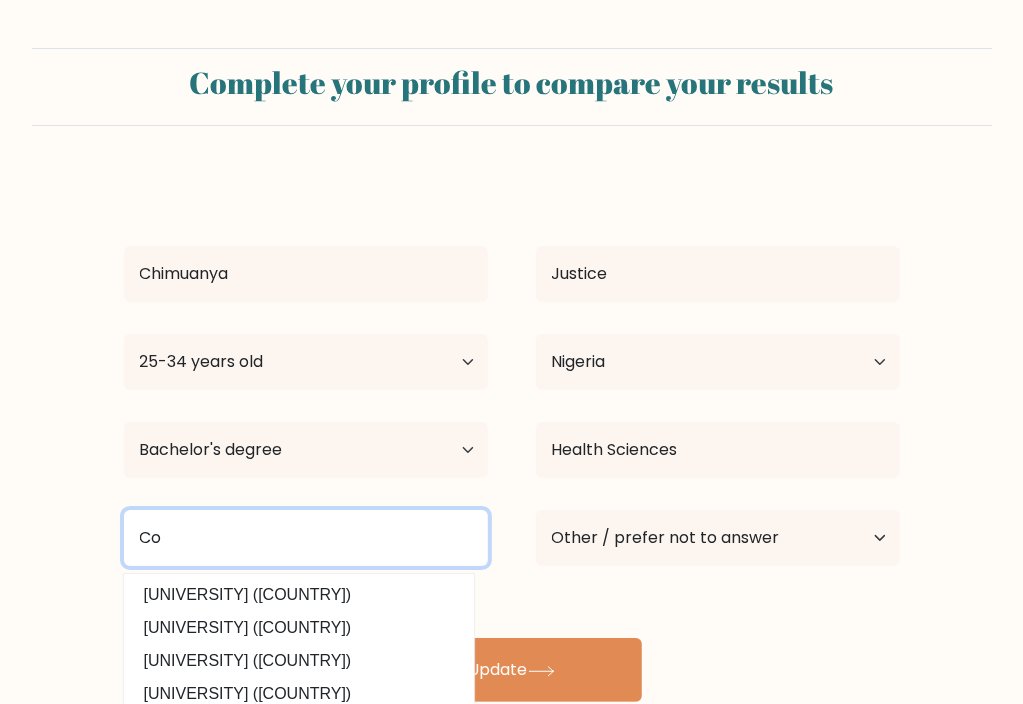 type on "C" 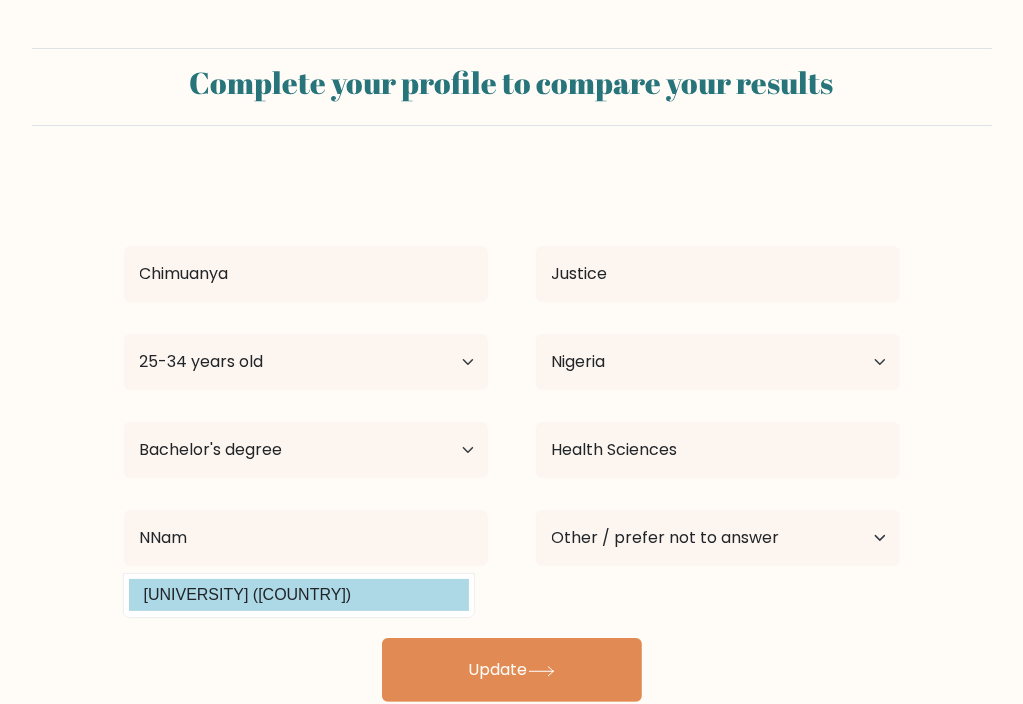 click on "Nnamdi Azikiwe University (Nigeria)" at bounding box center [299, 595] 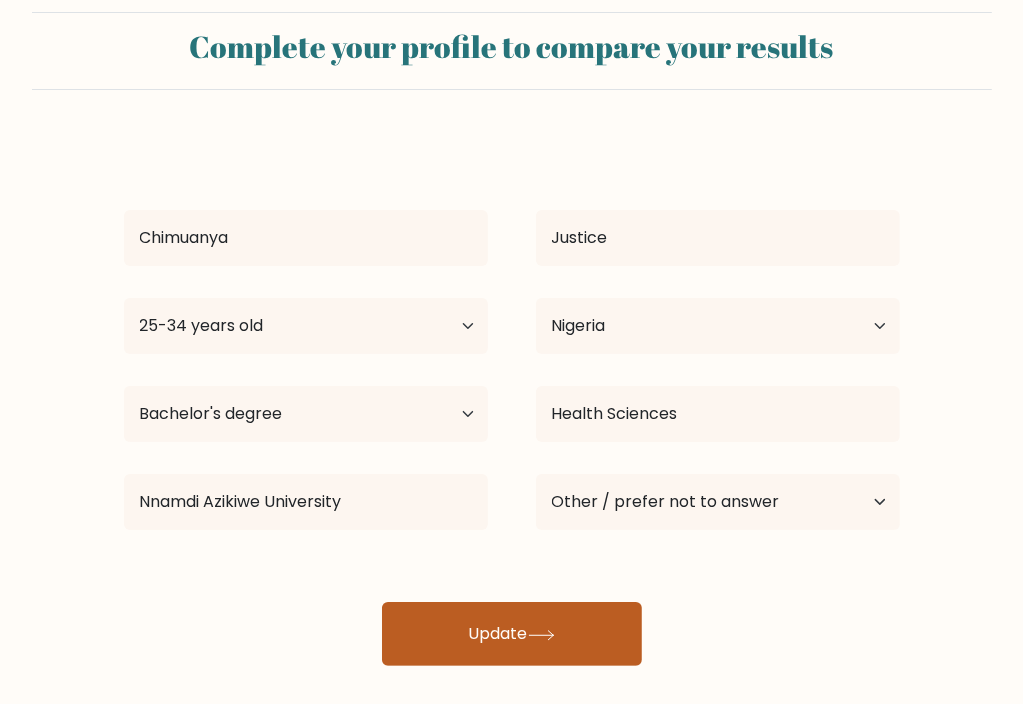scroll, scrollTop: 54, scrollLeft: 0, axis: vertical 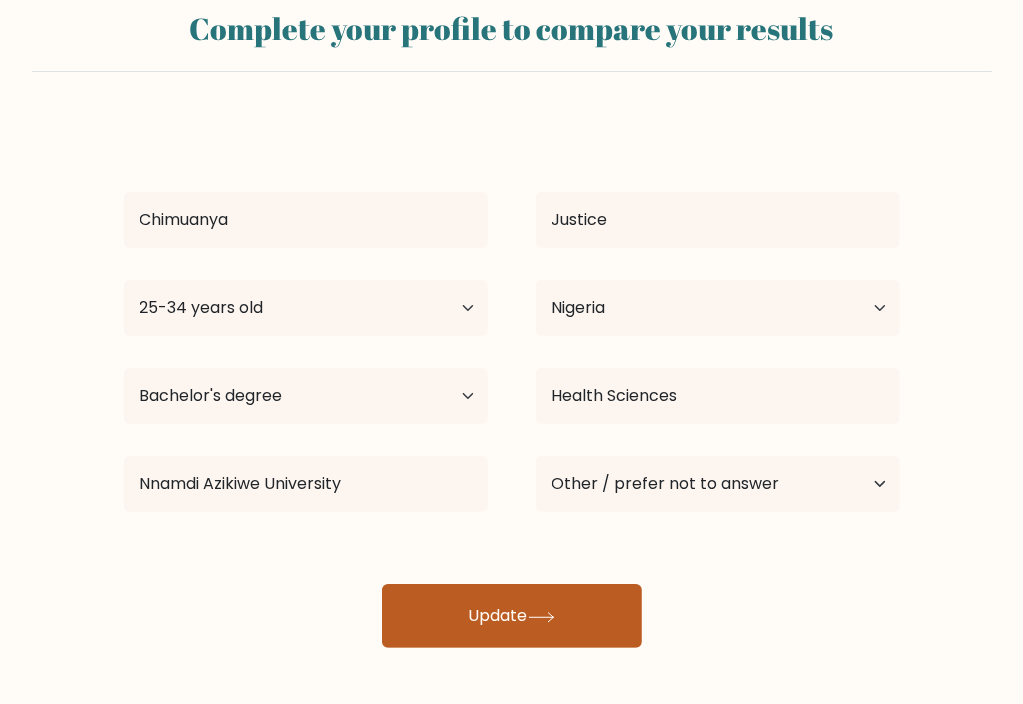 click on "Update" at bounding box center [512, 616] 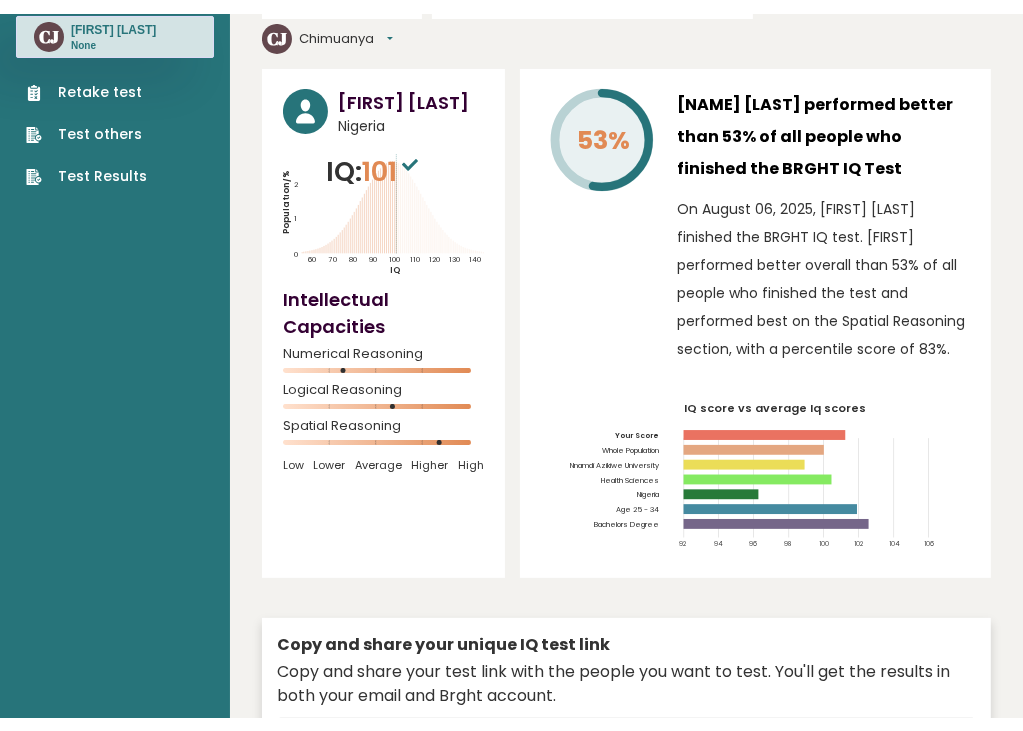 scroll, scrollTop: 0, scrollLeft: 0, axis: both 